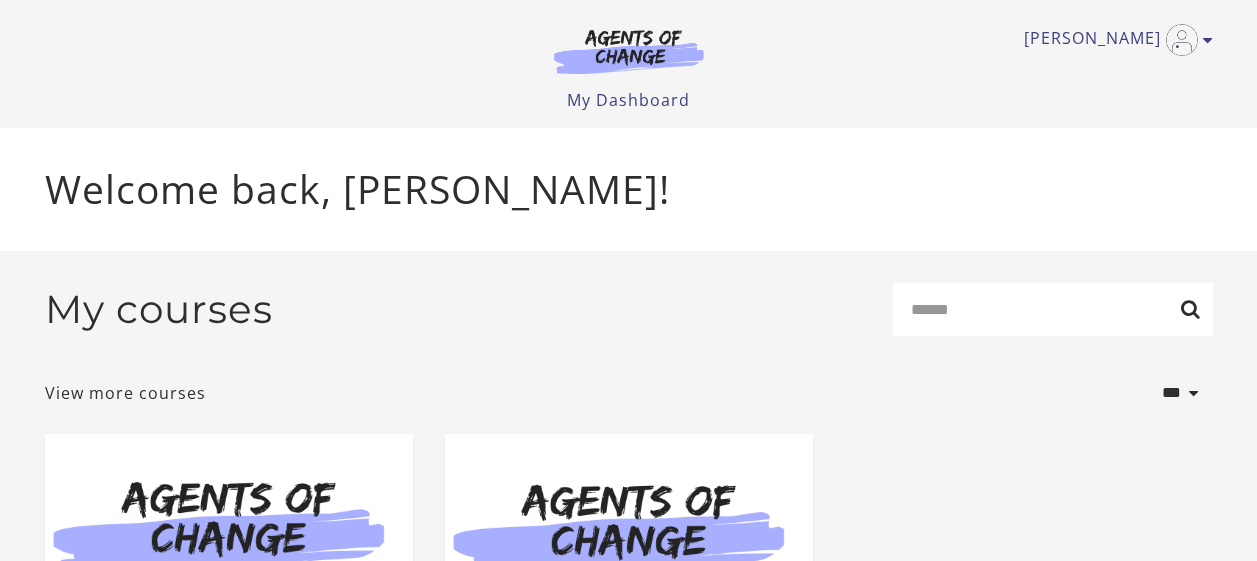 scroll, scrollTop: 0, scrollLeft: 0, axis: both 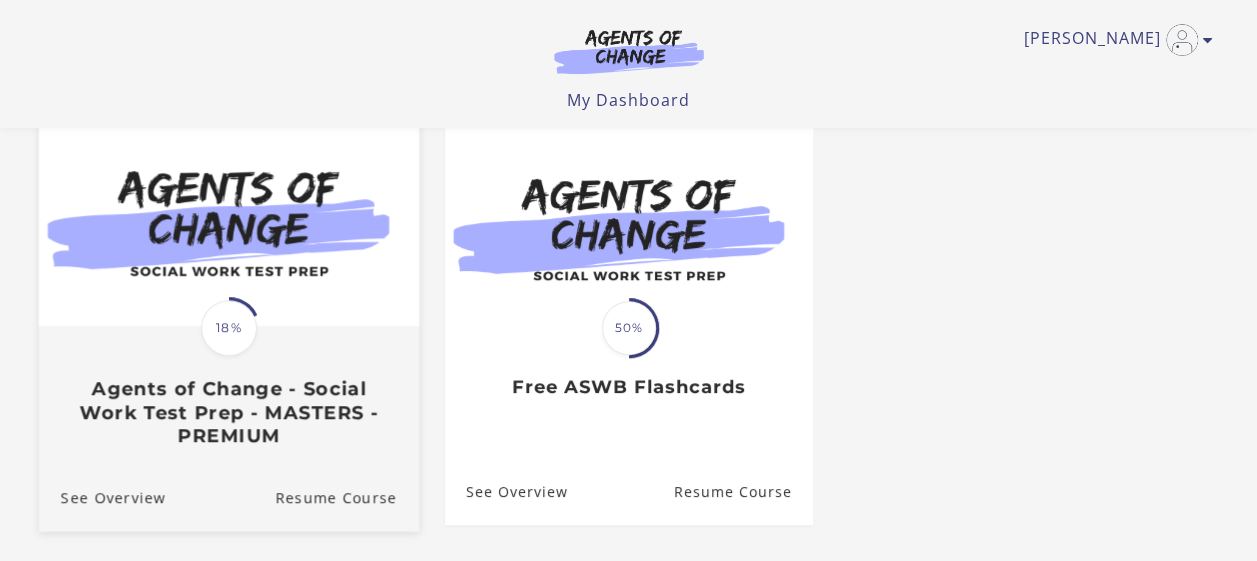 click on "18%" at bounding box center [229, 328] 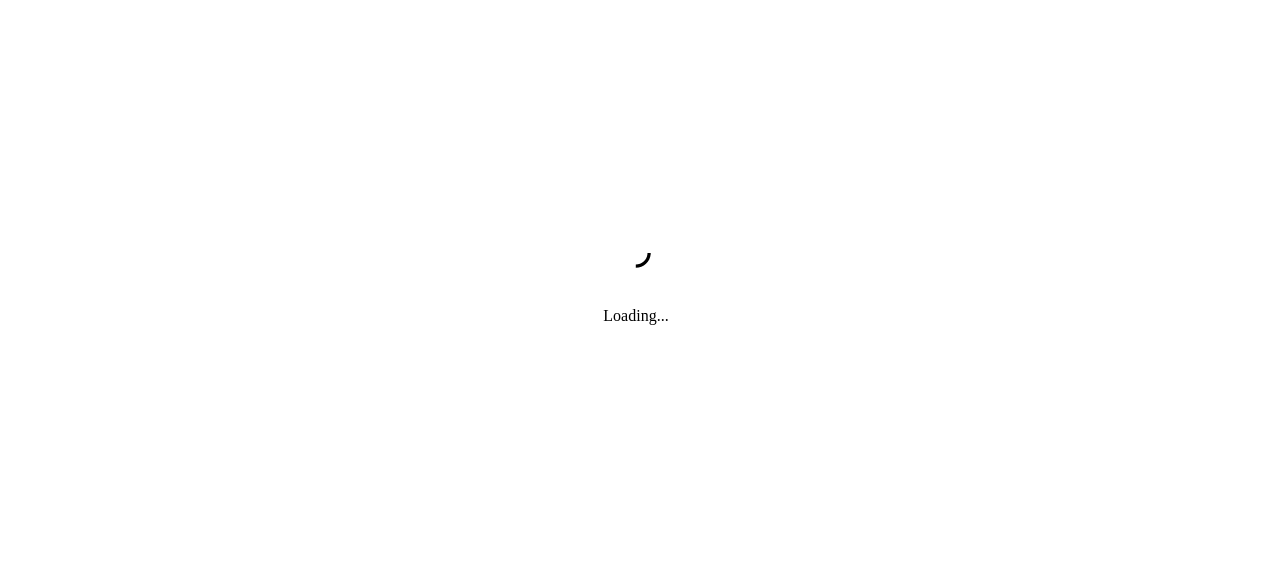 scroll, scrollTop: 0, scrollLeft: 0, axis: both 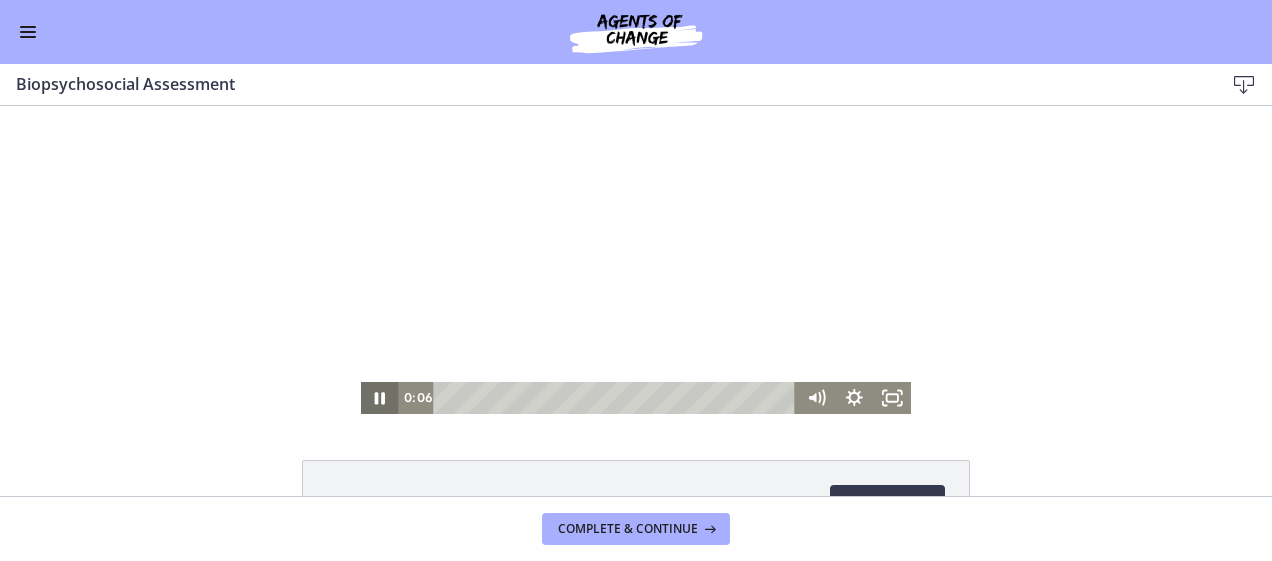 click 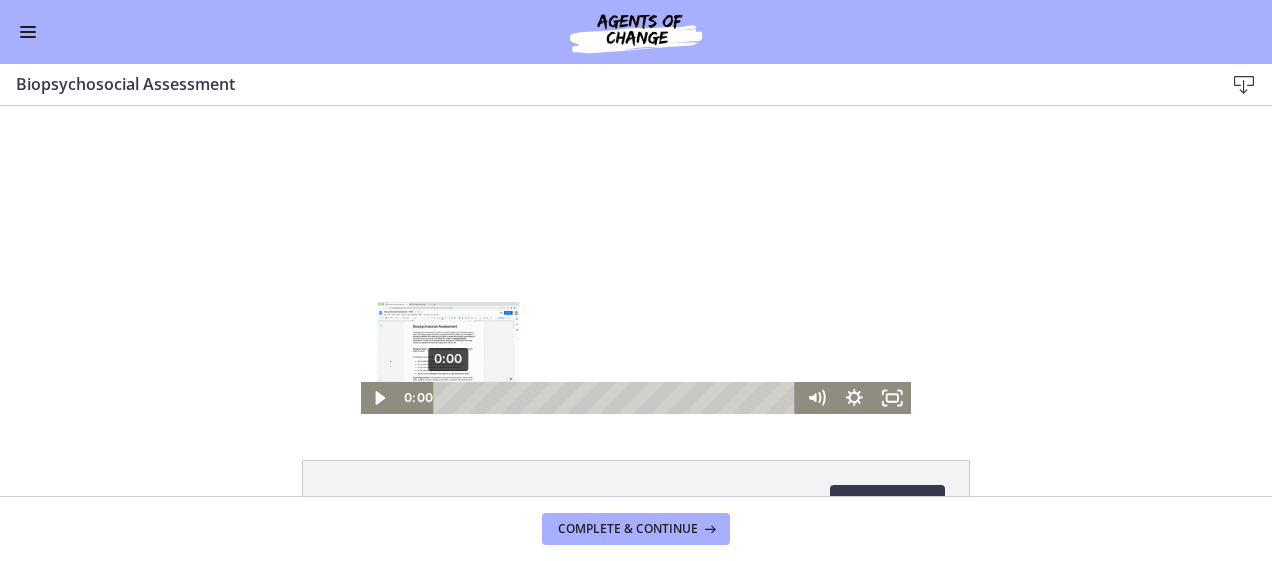 drag, startPoint x: 444, startPoint y: 395, endPoint x: 425, endPoint y: 409, distance: 23.600847 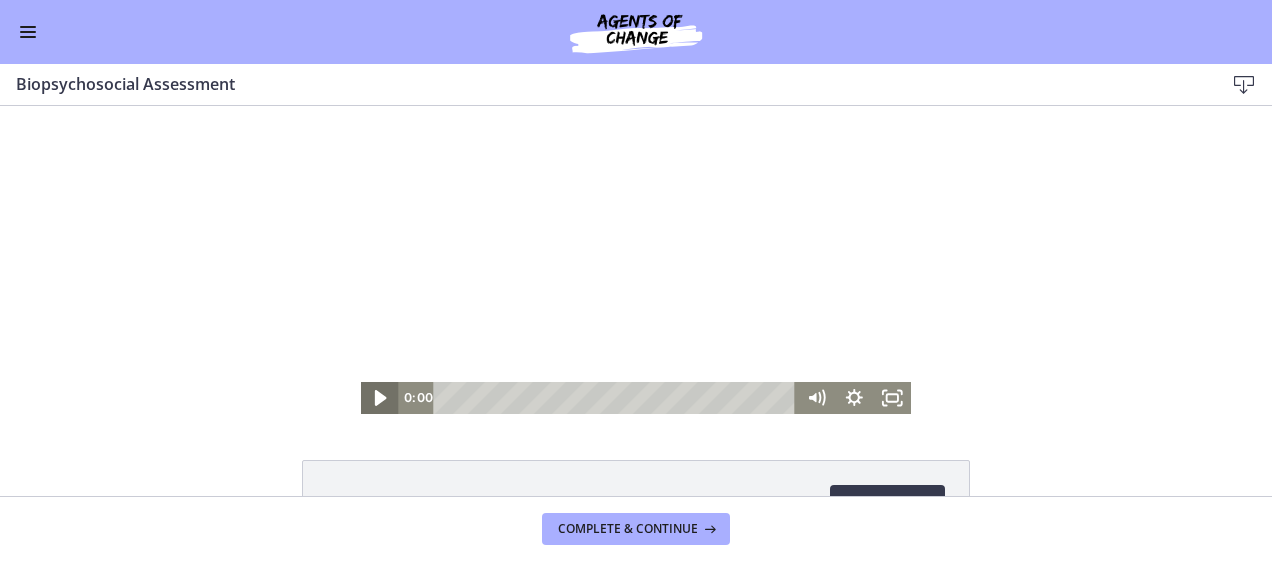 click 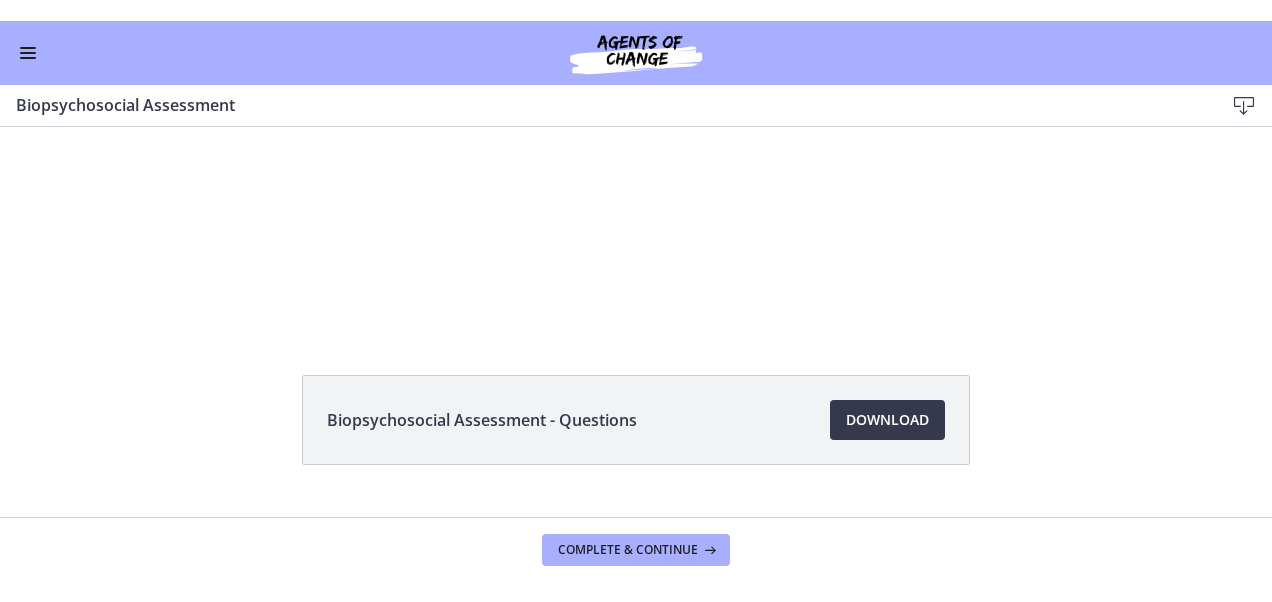scroll, scrollTop: 113, scrollLeft: 0, axis: vertical 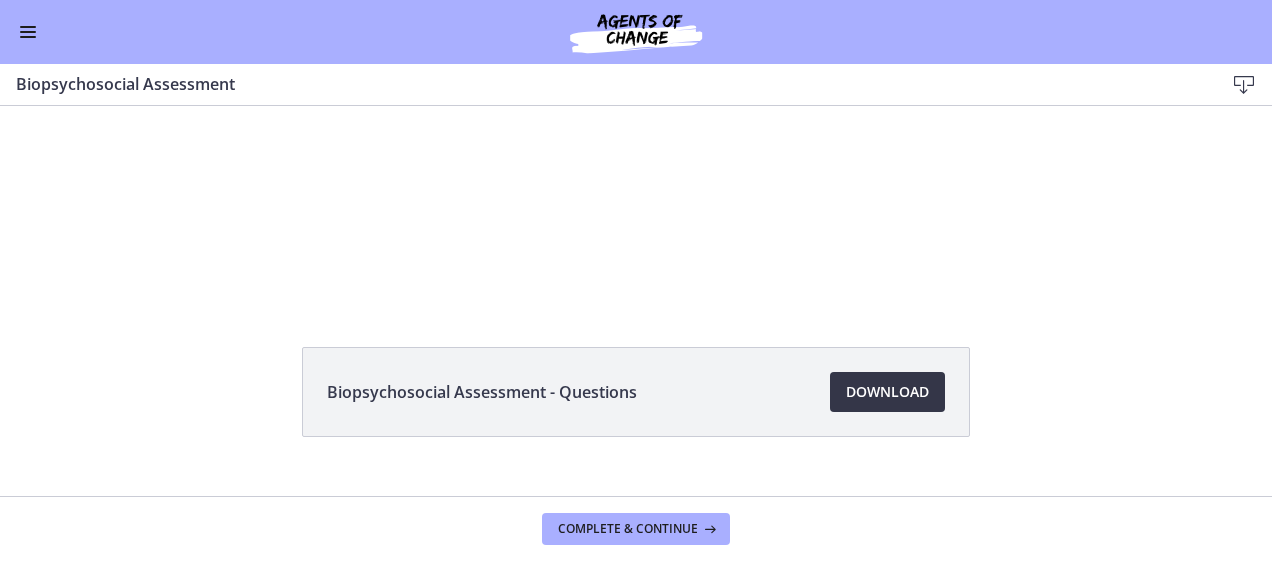 click on "Download
Opens in a new window" at bounding box center [887, 392] 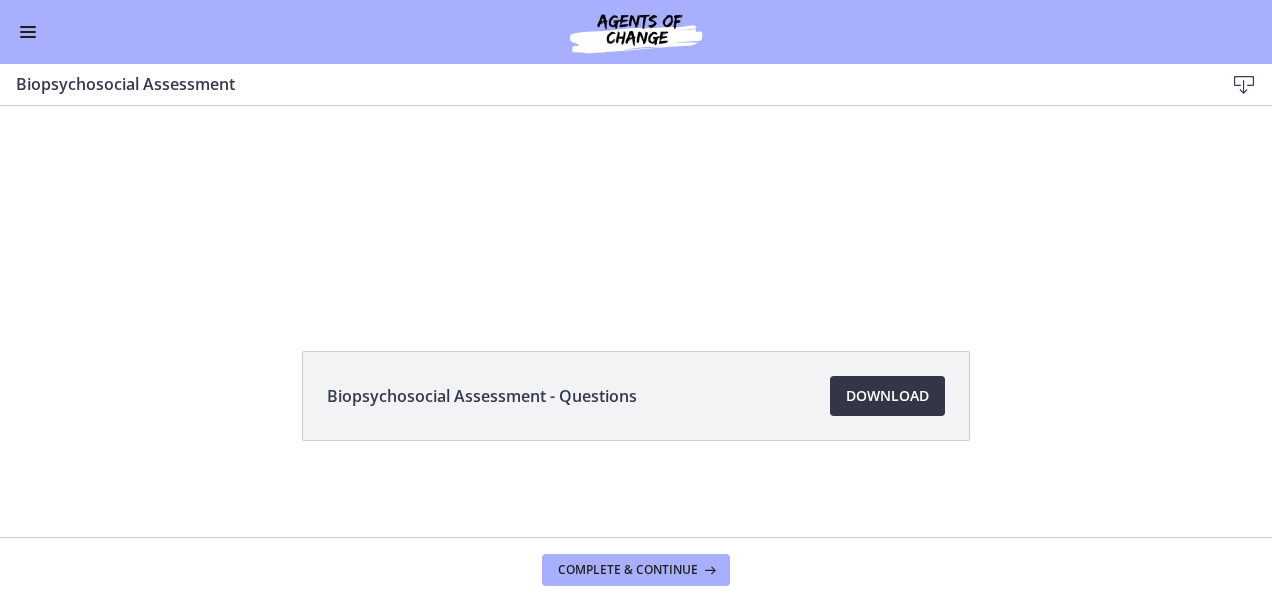 scroll, scrollTop: 108, scrollLeft: 0, axis: vertical 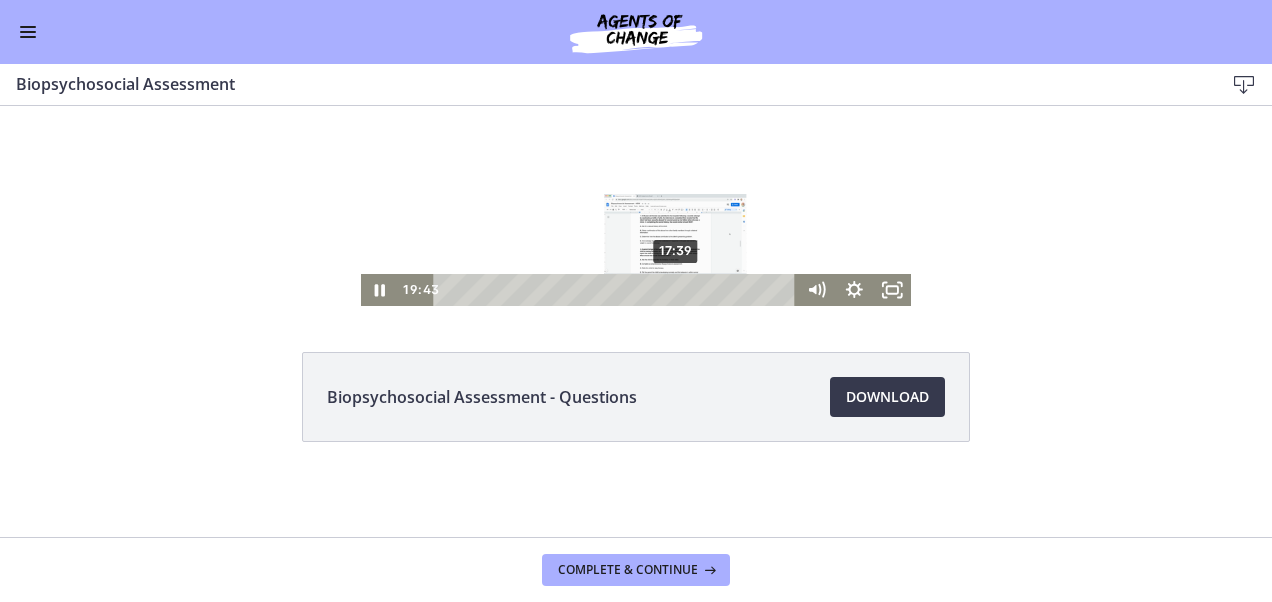 click on "17:39" at bounding box center [618, 290] 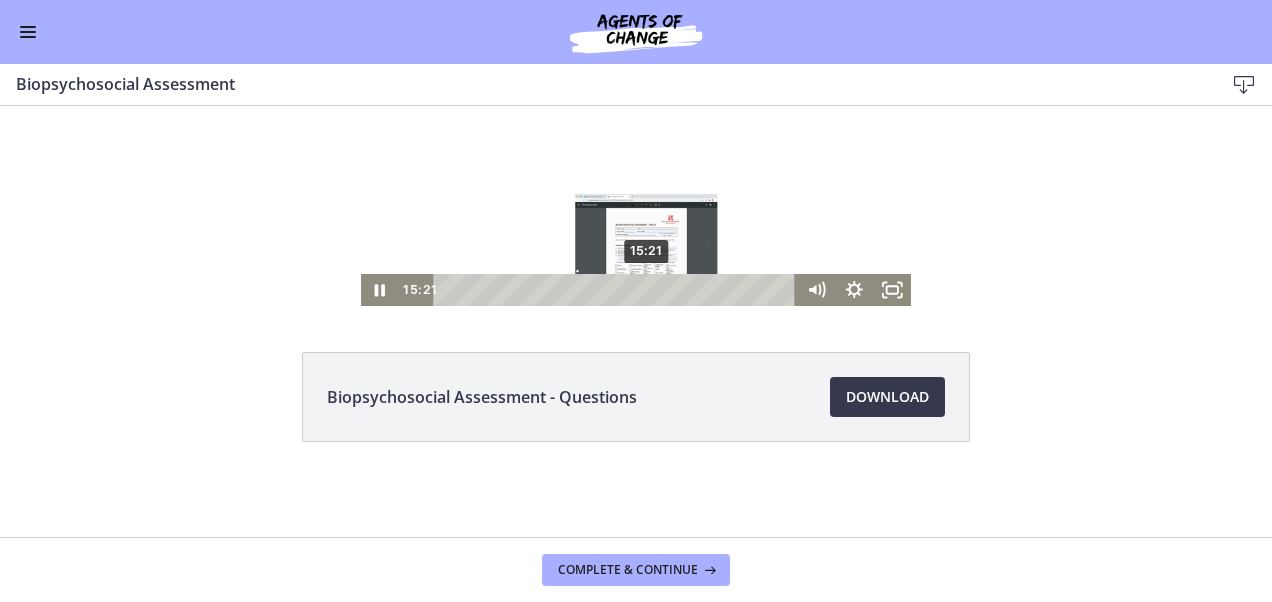 click on "15:21" at bounding box center (618, 290) 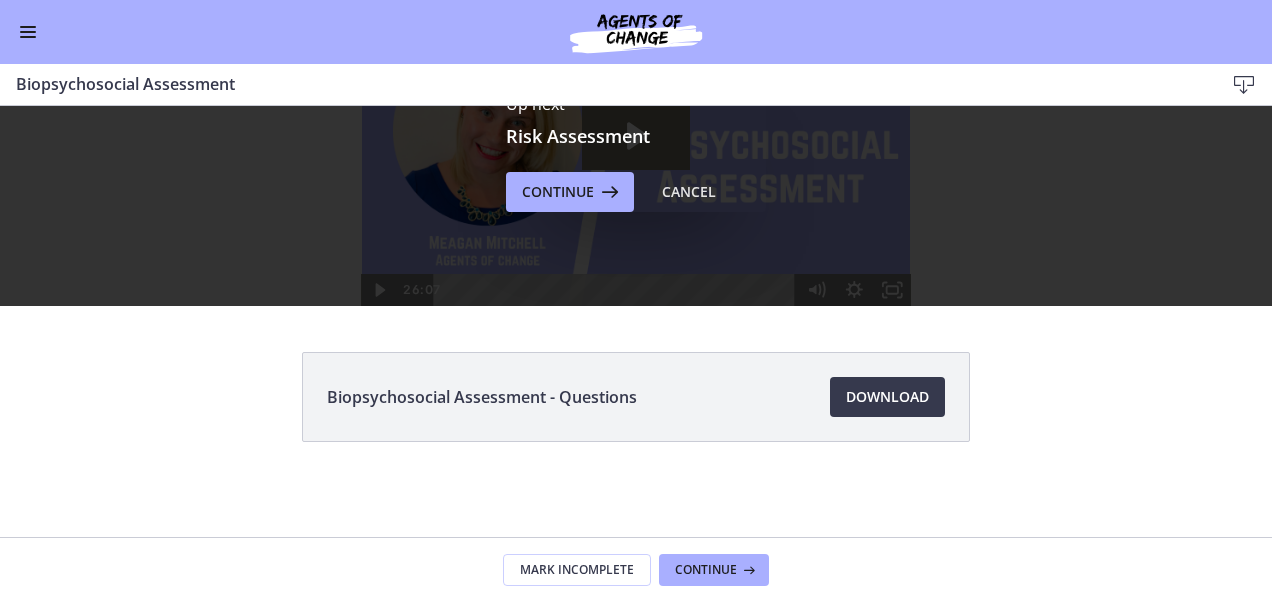 scroll, scrollTop: 0, scrollLeft: 0, axis: both 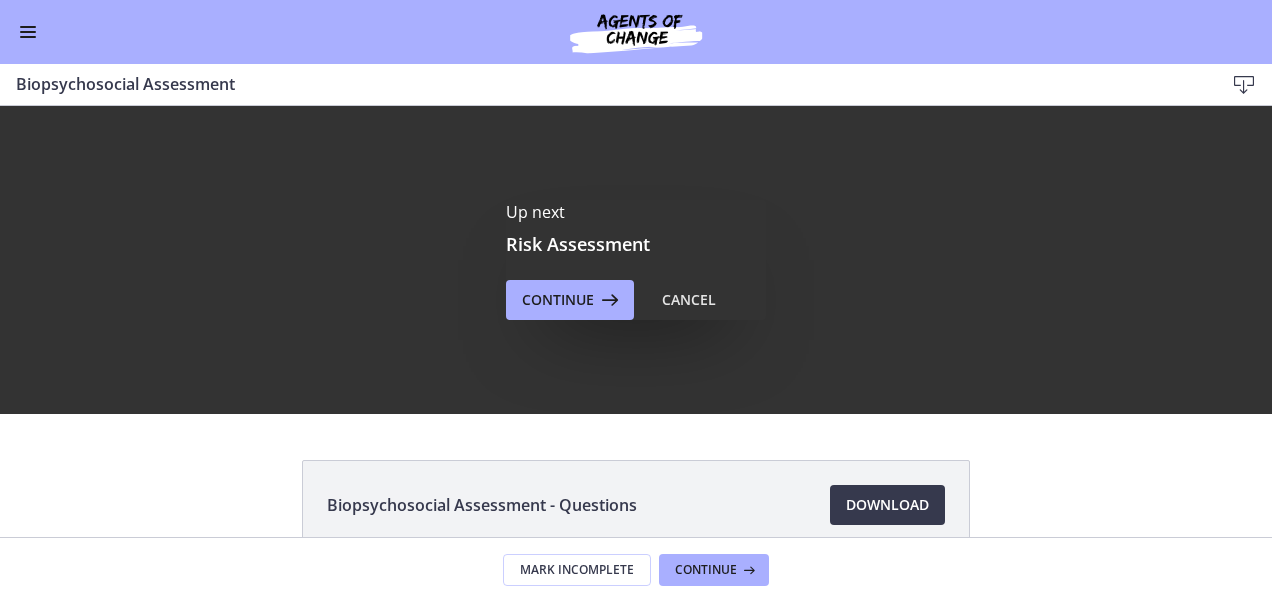 click on "Up next
Risk Assessment
Continue
Cancel" at bounding box center [636, 260] 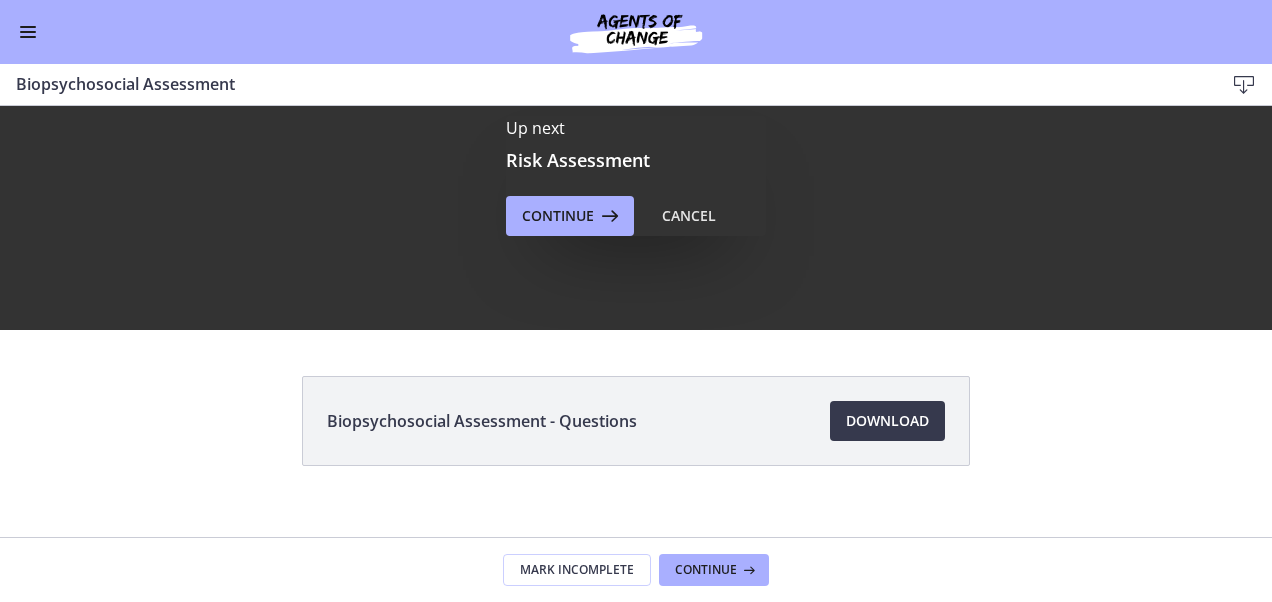 scroll, scrollTop: 108, scrollLeft: 0, axis: vertical 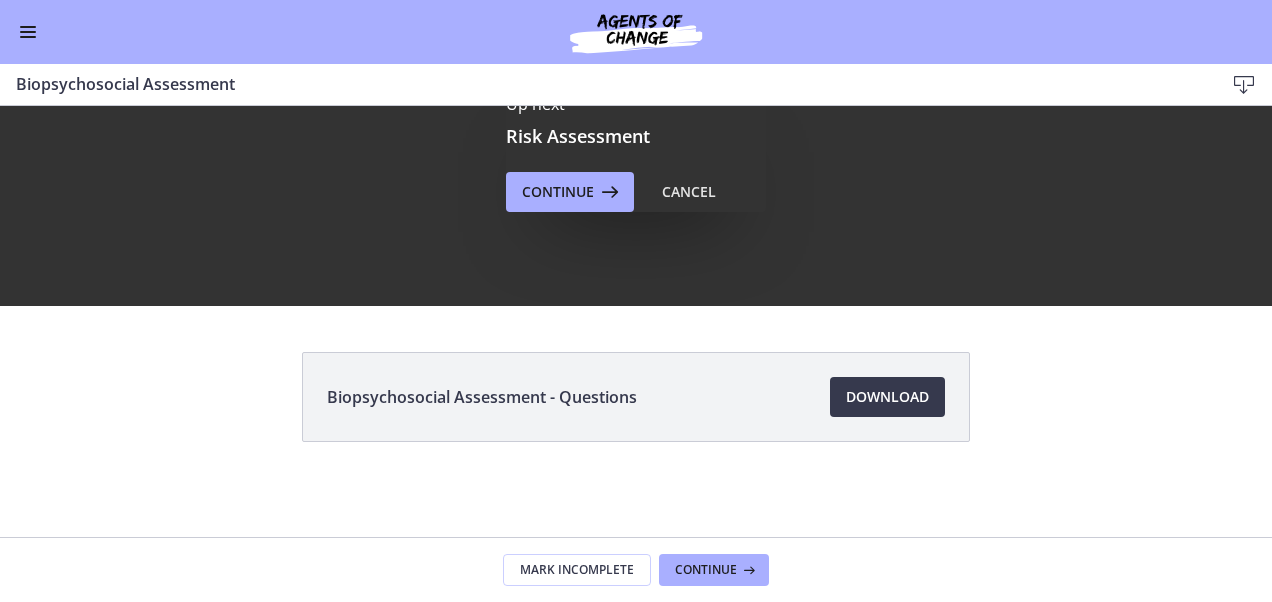 click on "Up next
Risk Assessment
Continue
Cancel" at bounding box center (636, 152) 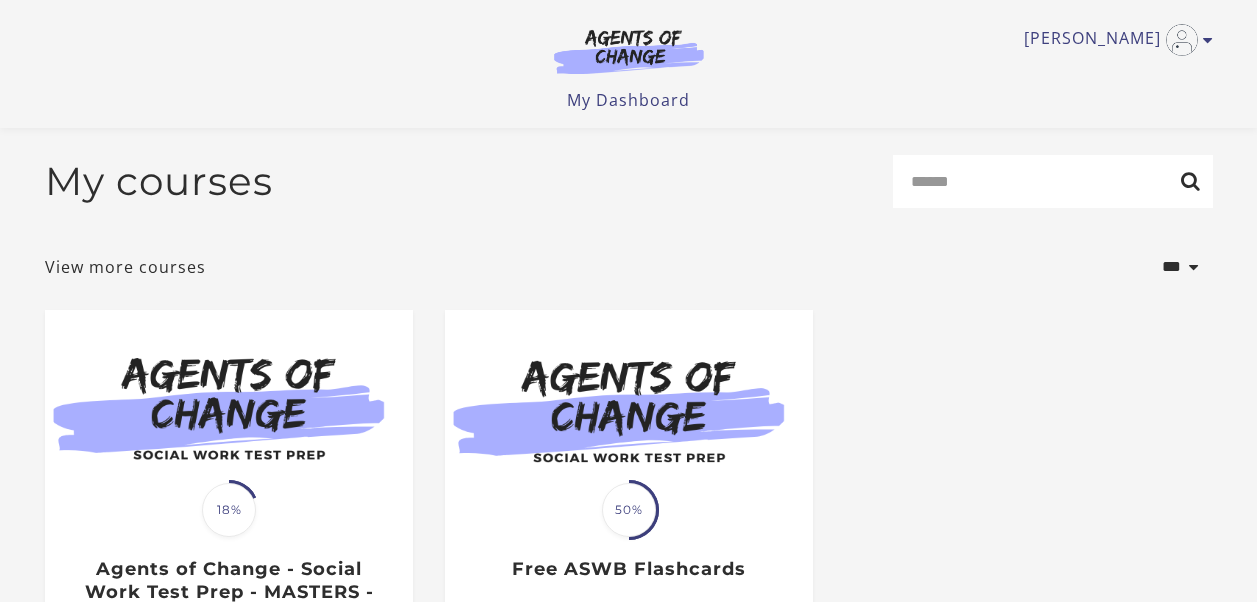 scroll, scrollTop: 296, scrollLeft: 0, axis: vertical 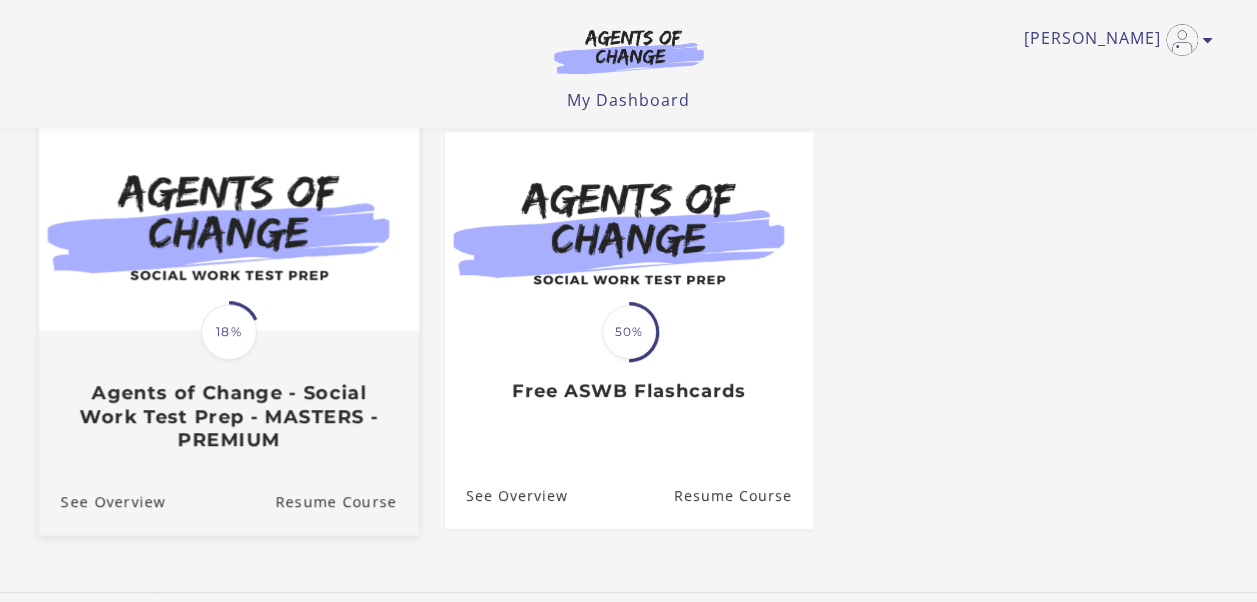 click on "Translation missing: en.liquid.partials.dashboard_course_card.progress_description: 18%
18%
Agents of Change - Social Work Test Prep - MASTERS - PREMIUM" at bounding box center [228, 391] 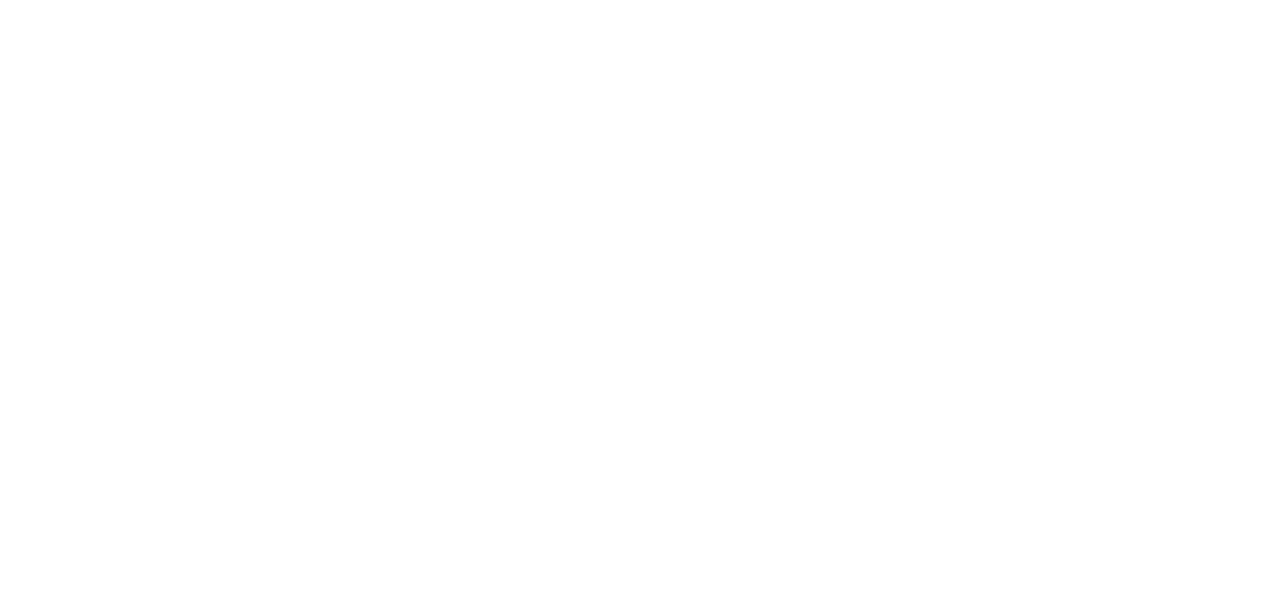 scroll, scrollTop: 0, scrollLeft: 0, axis: both 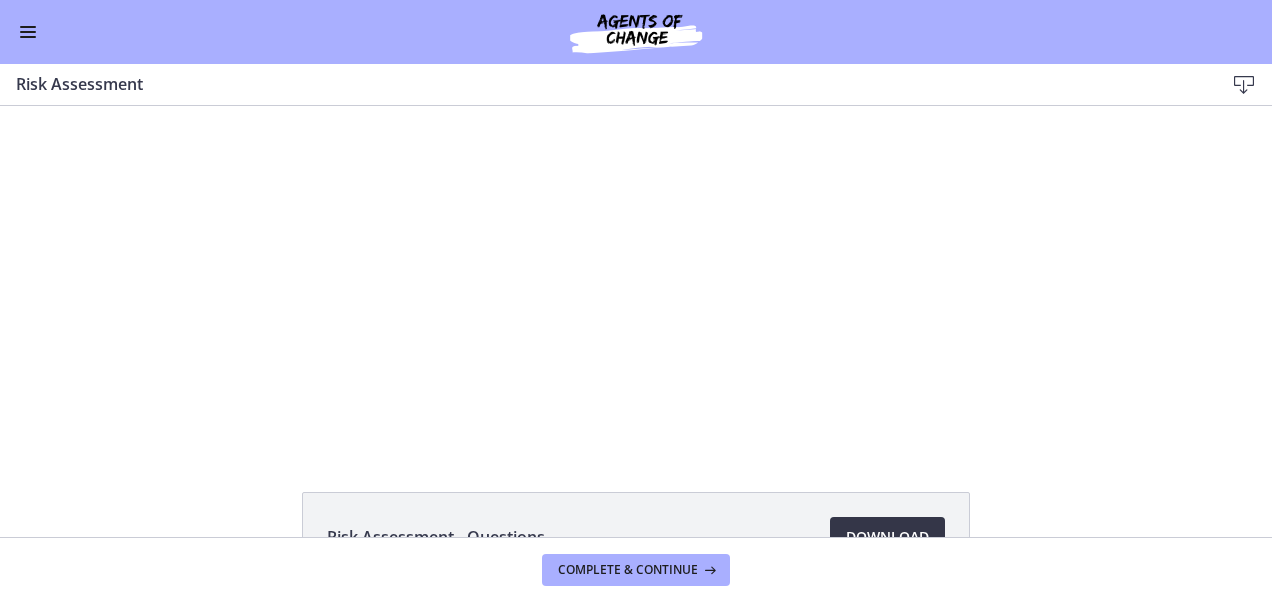 click on "Download
Opens in a new window" at bounding box center (887, 537) 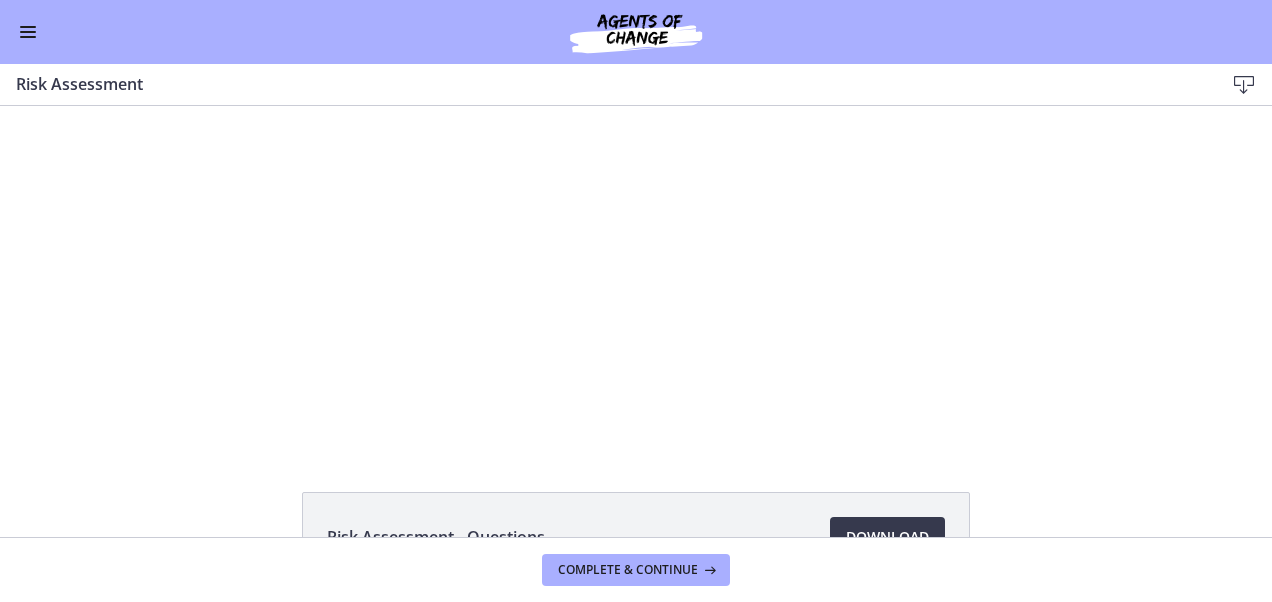 click at bounding box center [28, 32] 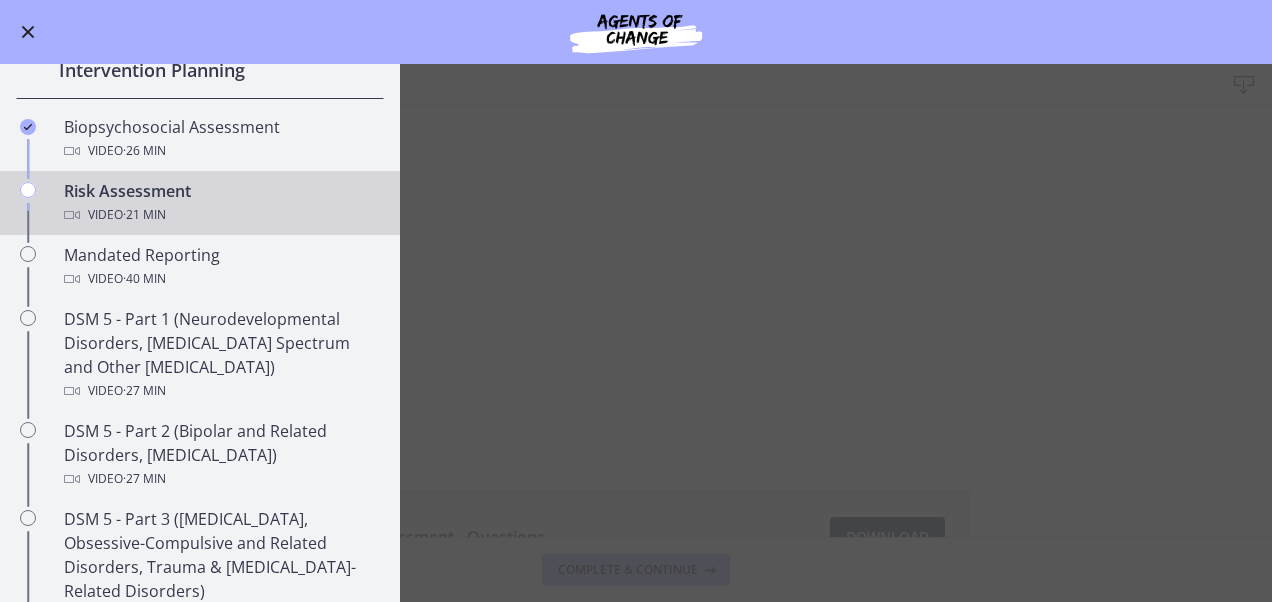 scroll, scrollTop: 537, scrollLeft: 0, axis: vertical 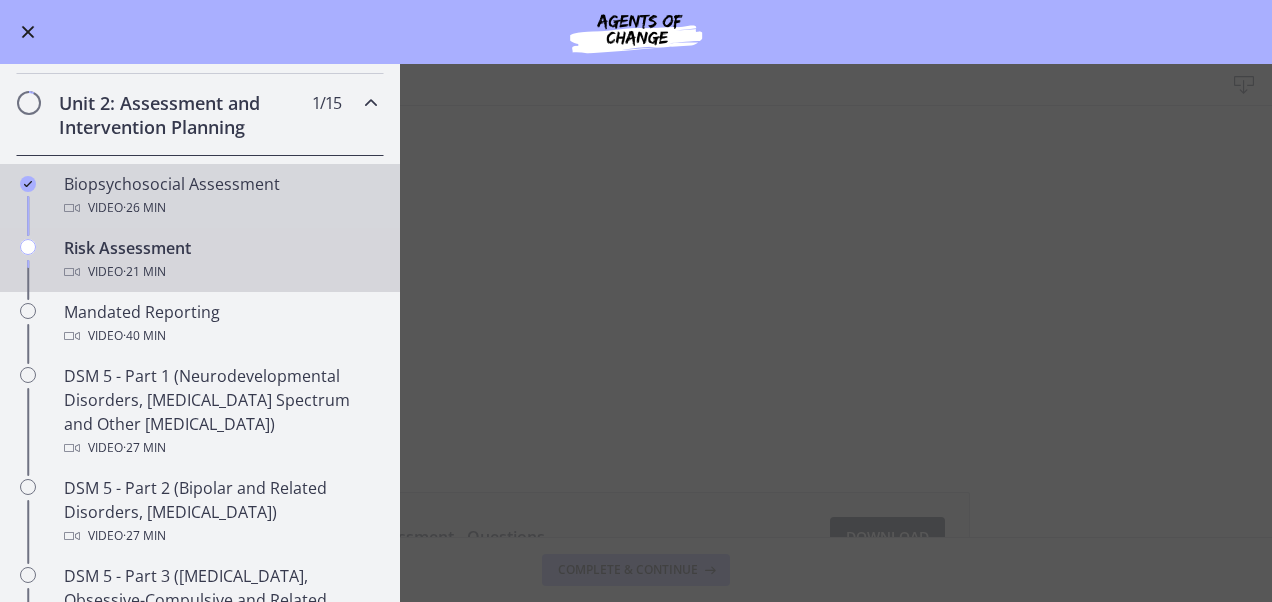 click on "Biopsychosocial Assessment
Video
·  26 min" at bounding box center [220, 196] 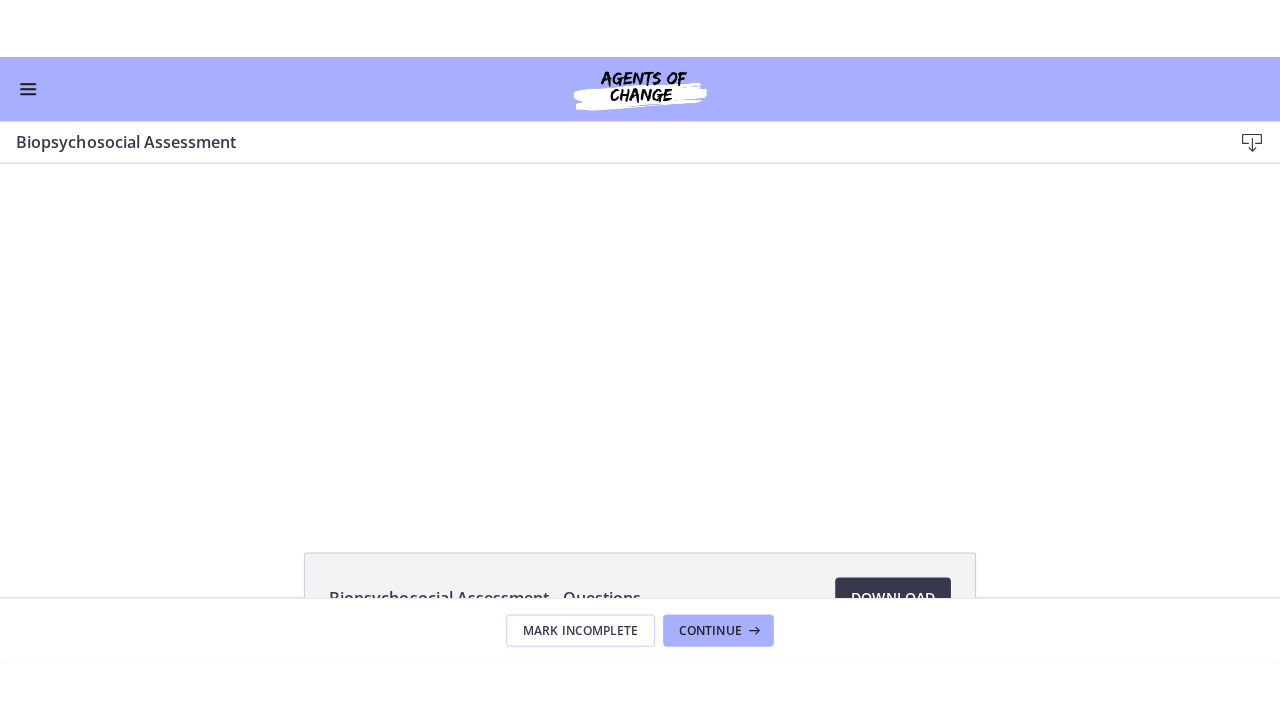 scroll, scrollTop: 0, scrollLeft: 0, axis: both 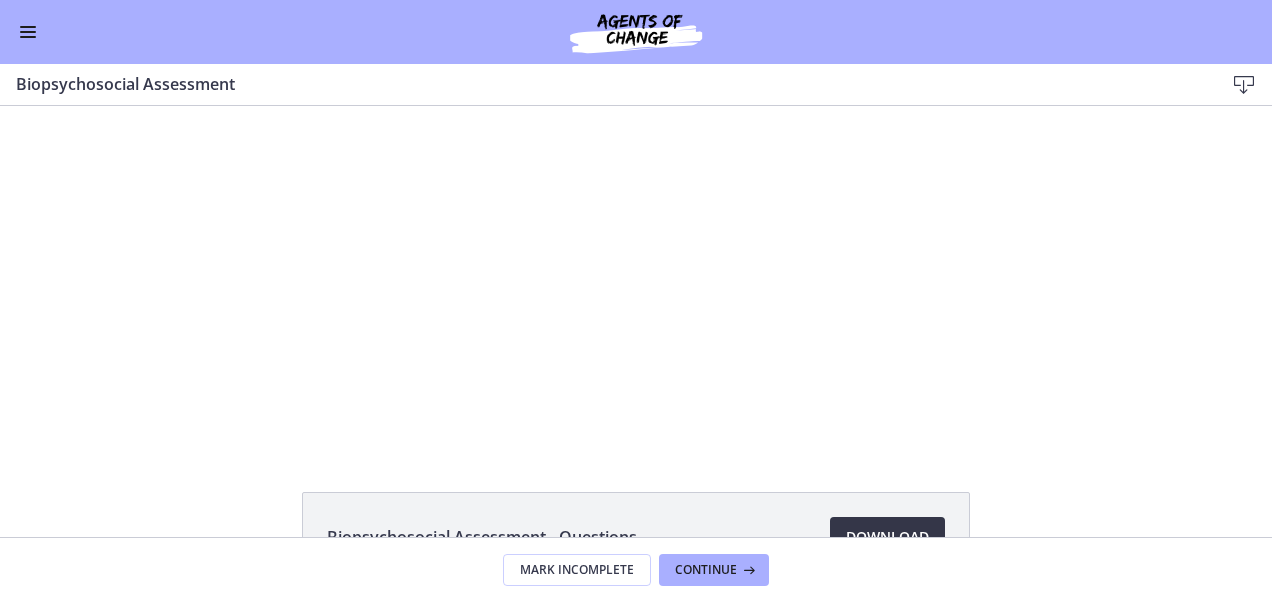 click on "Download
Opens in a new window" at bounding box center (887, 537) 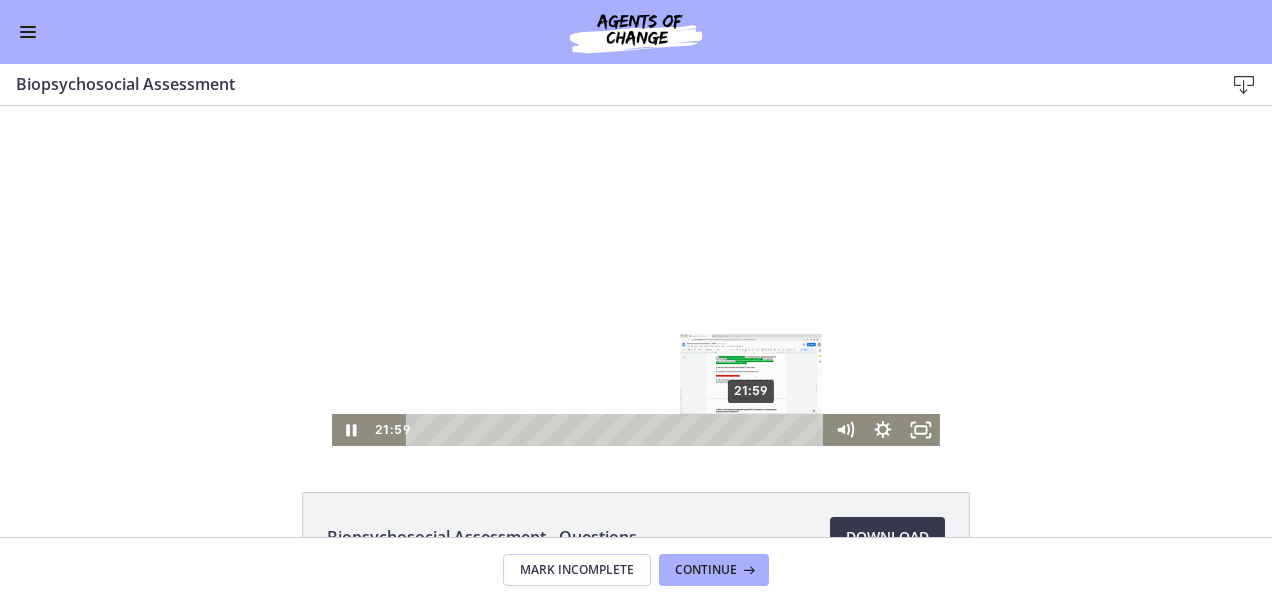 click on "21:59" at bounding box center [618, 430] 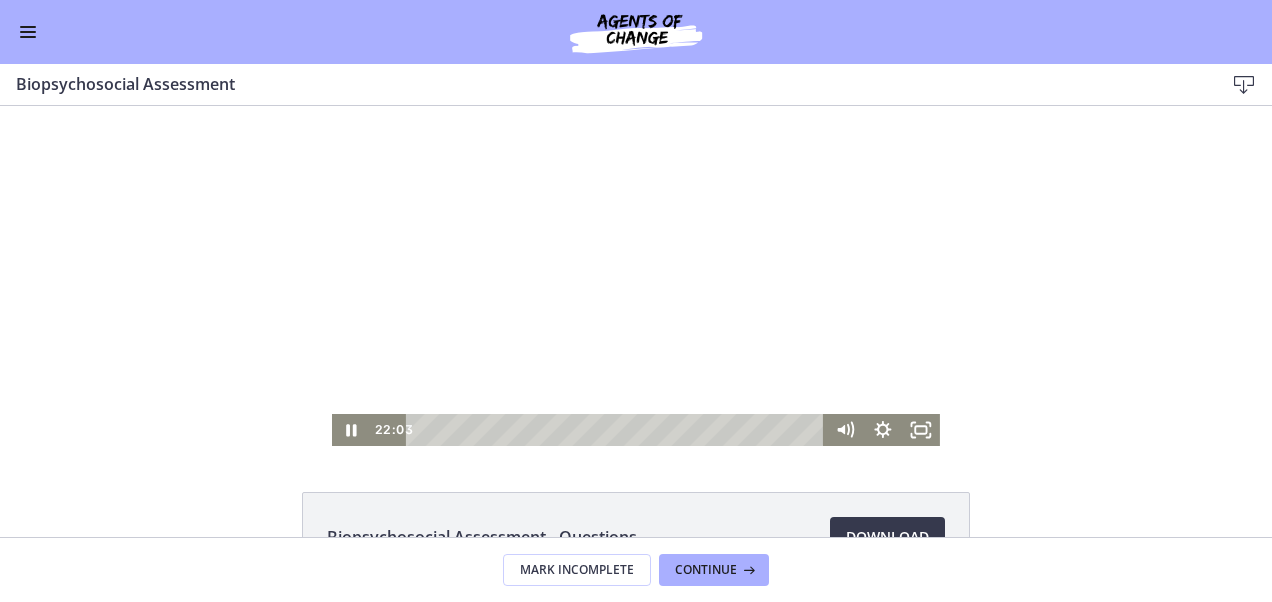 drag, startPoint x: 902, startPoint y: 337, endPoint x: 886, endPoint y: 270, distance: 68.88396 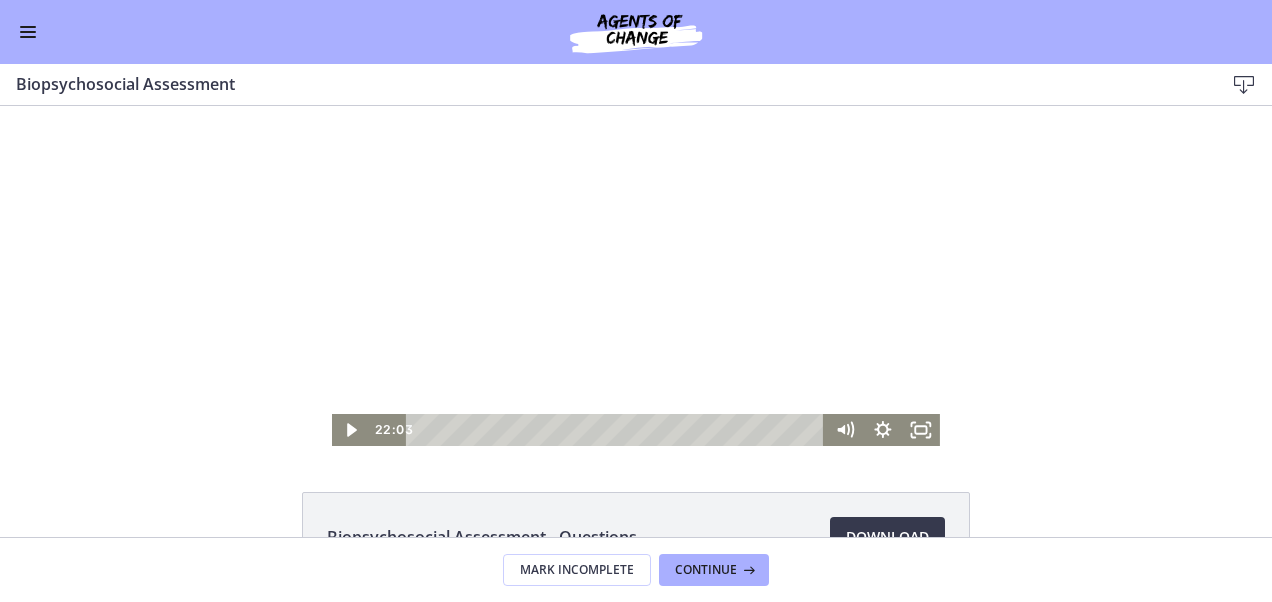 drag, startPoint x: 905, startPoint y: 342, endPoint x: 901, endPoint y: 276, distance: 66.1211 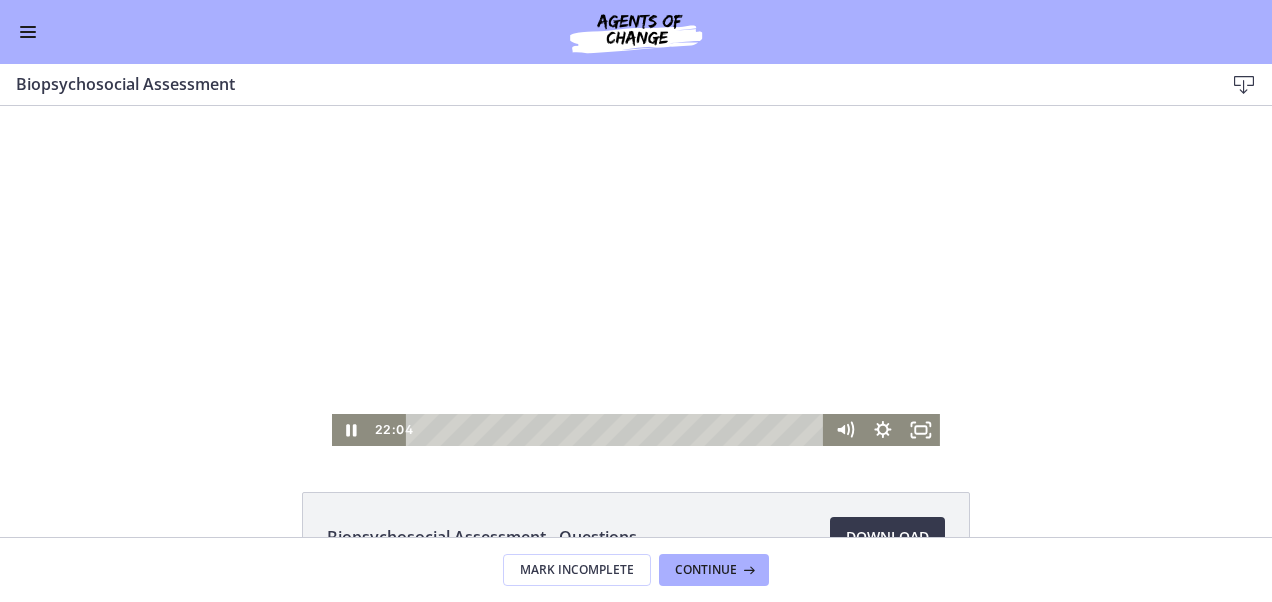 drag, startPoint x: 903, startPoint y: 316, endPoint x: 902, endPoint y: 302, distance: 14.035668 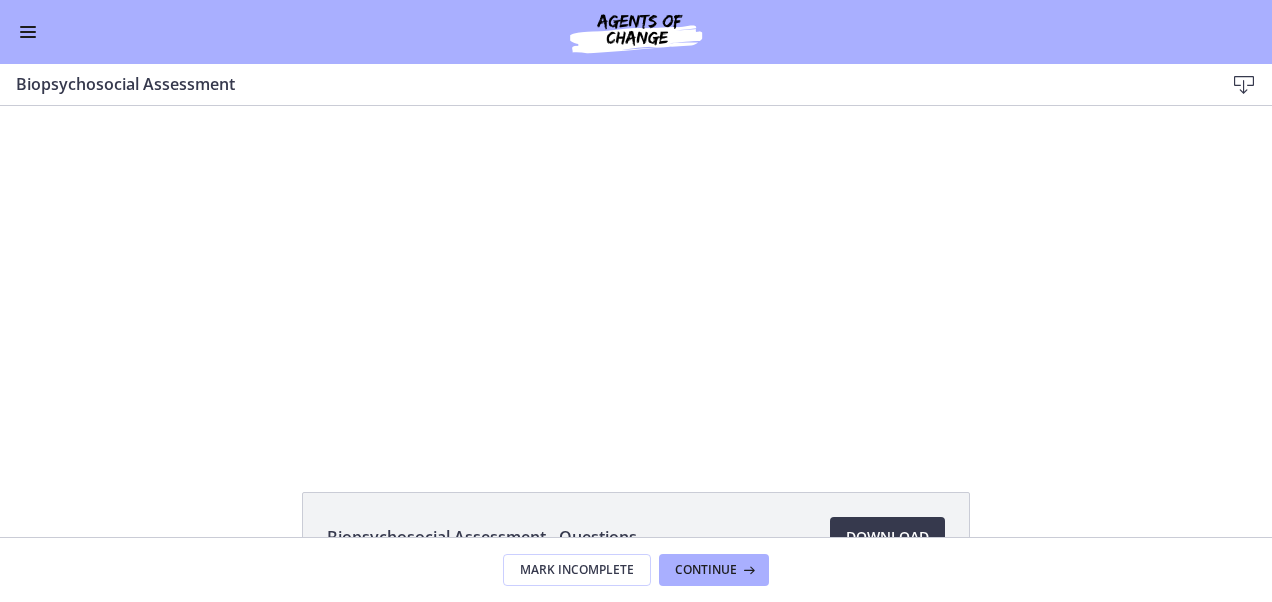 click on "Go to Dashboard" at bounding box center [636, 32] 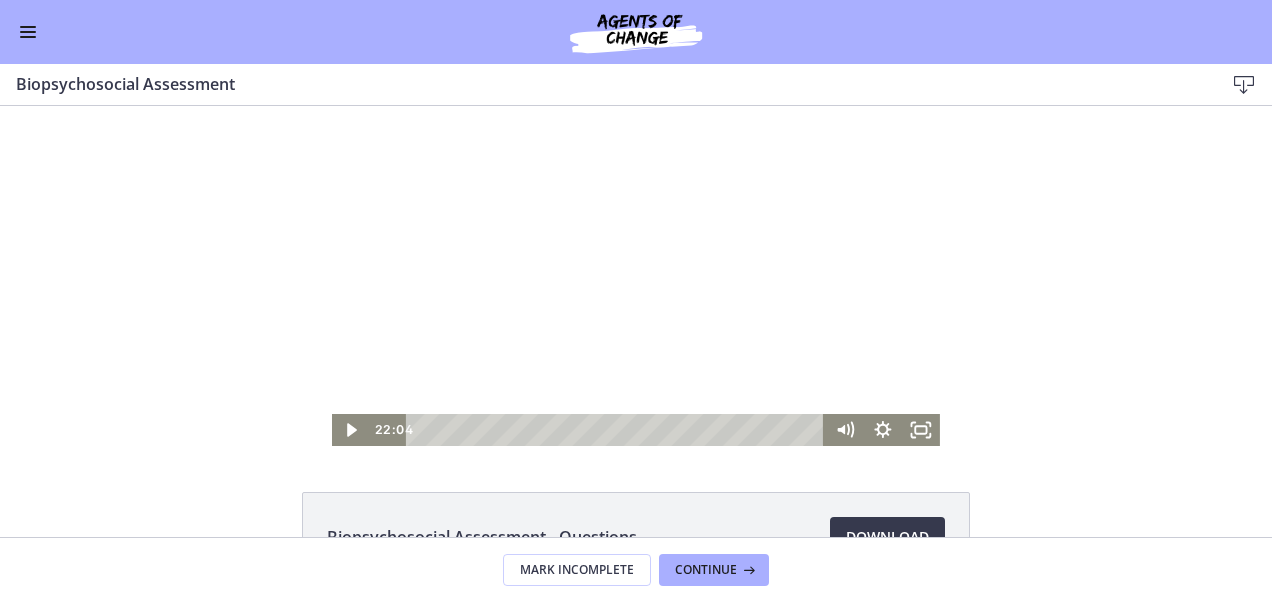 click at bounding box center (636, 276) 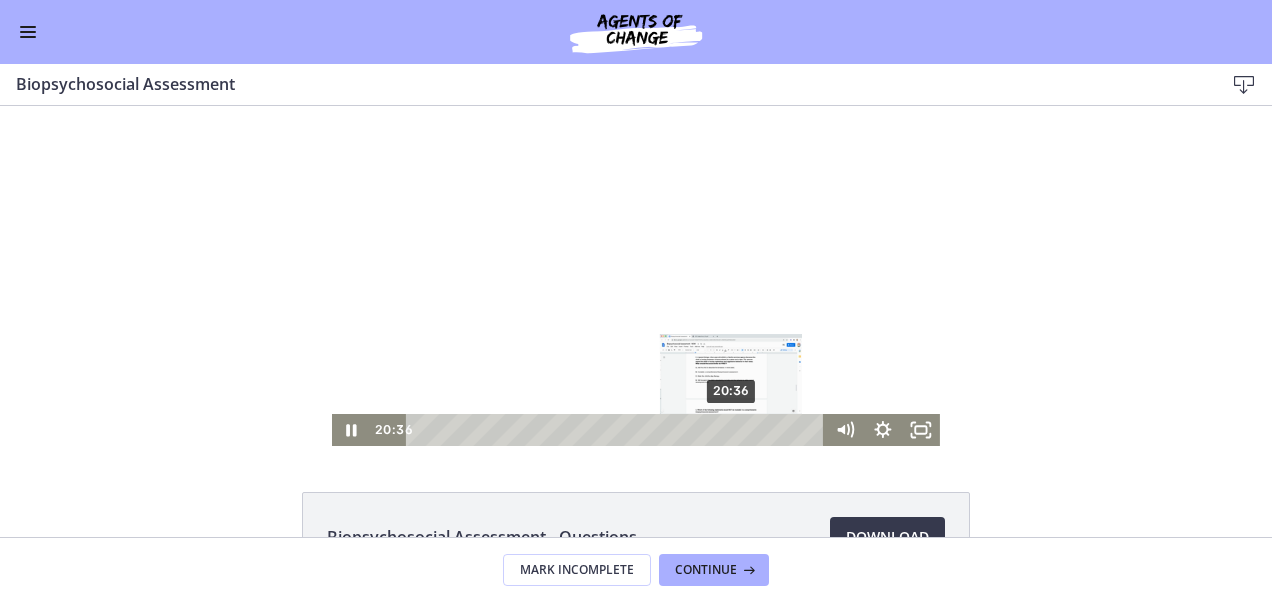 click on "20:36" at bounding box center (618, 430) 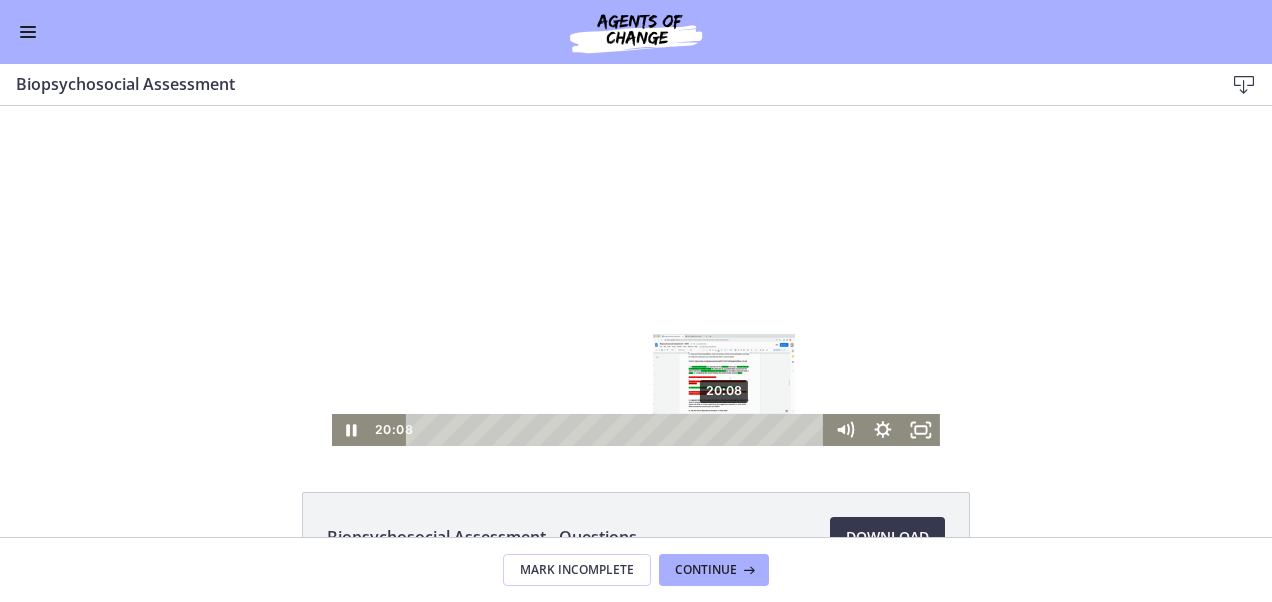 click on "20:08" at bounding box center [618, 430] 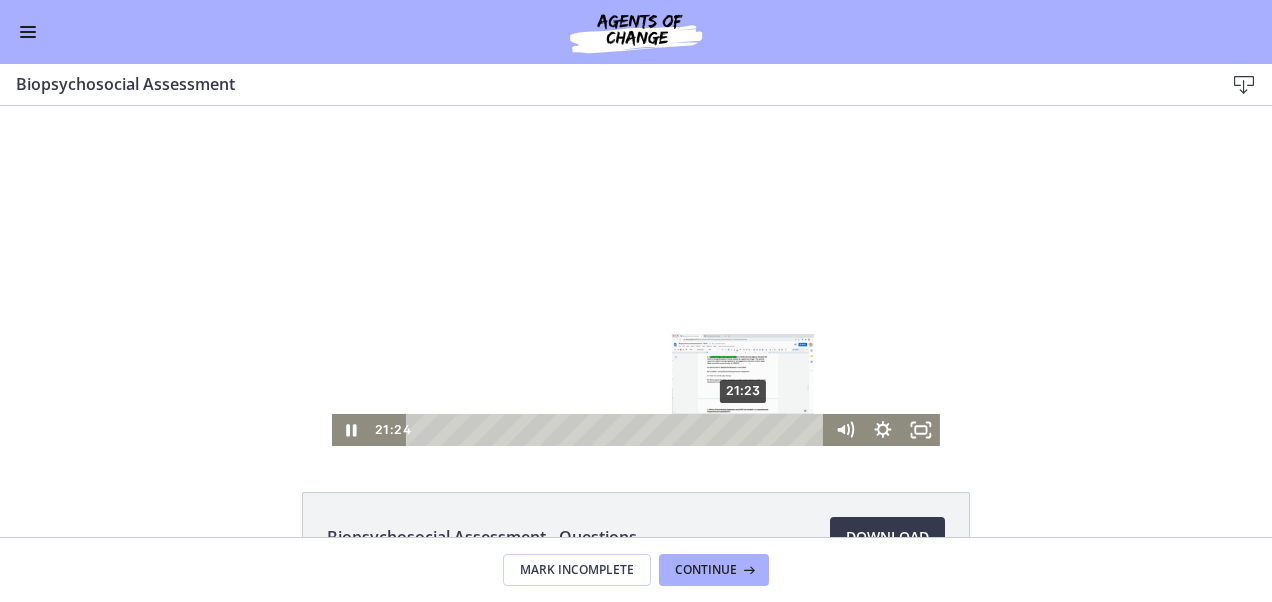 click on "21:23" at bounding box center [618, 430] 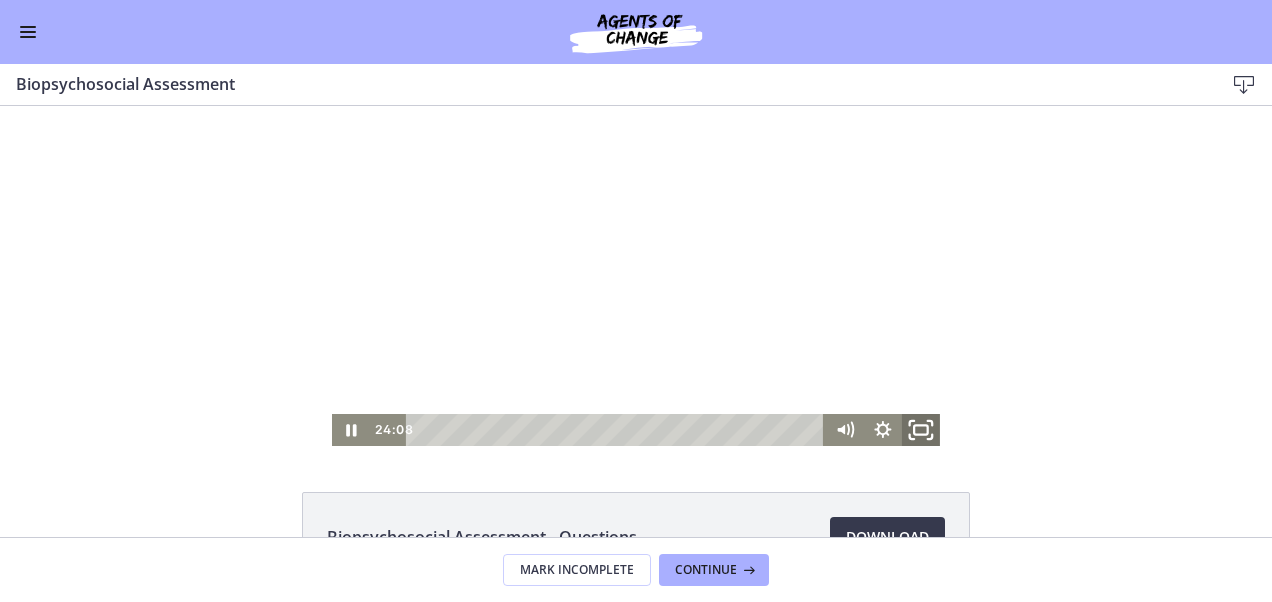 click 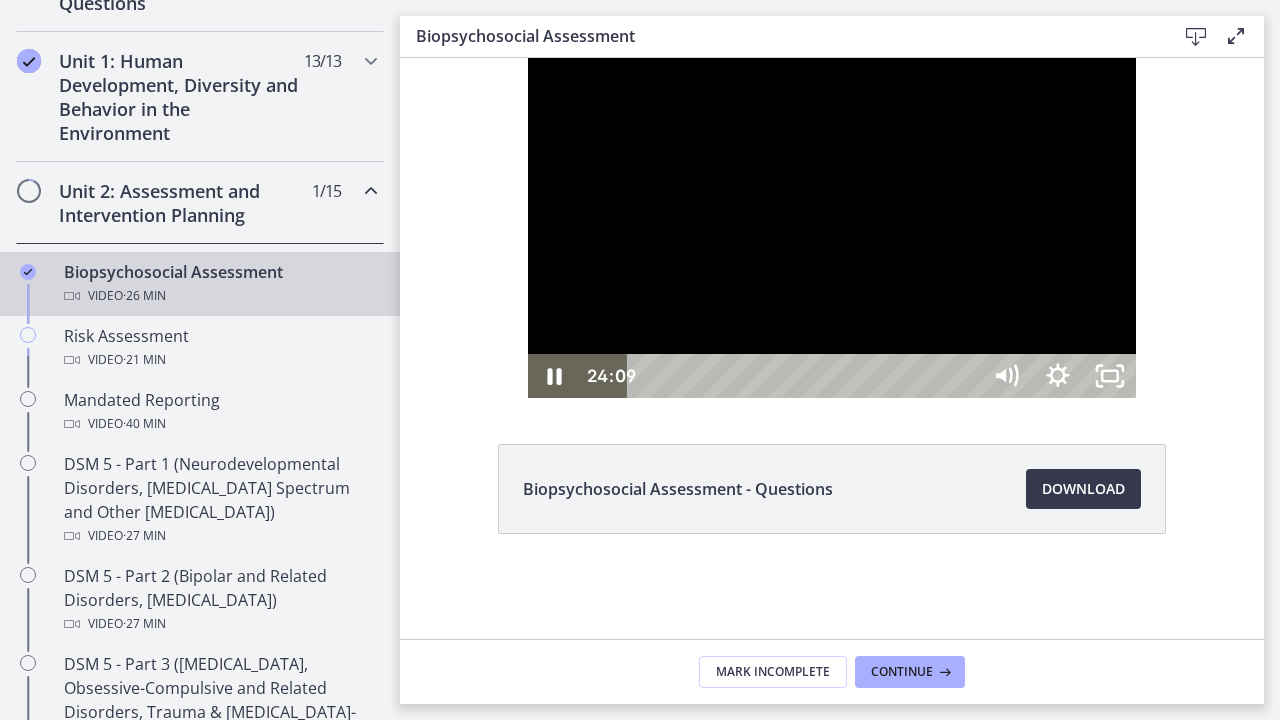 scroll, scrollTop: 542, scrollLeft: 0, axis: vertical 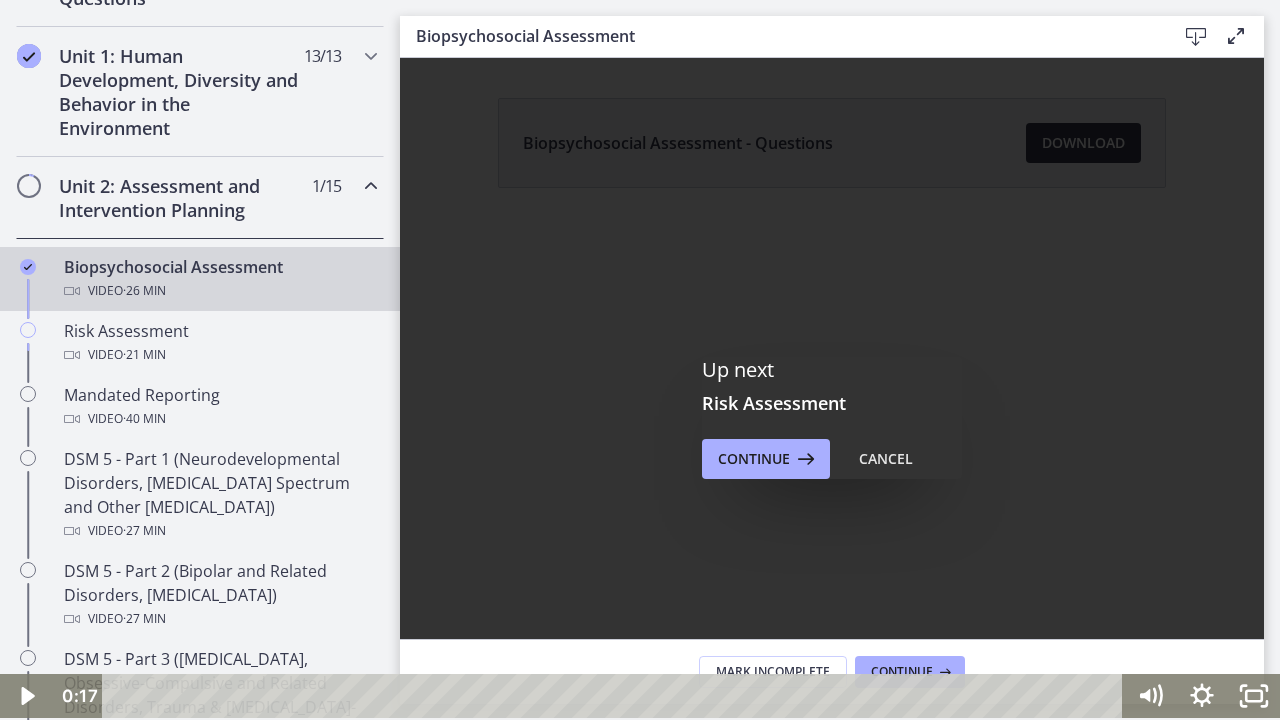 click at bounding box center (640, 360) 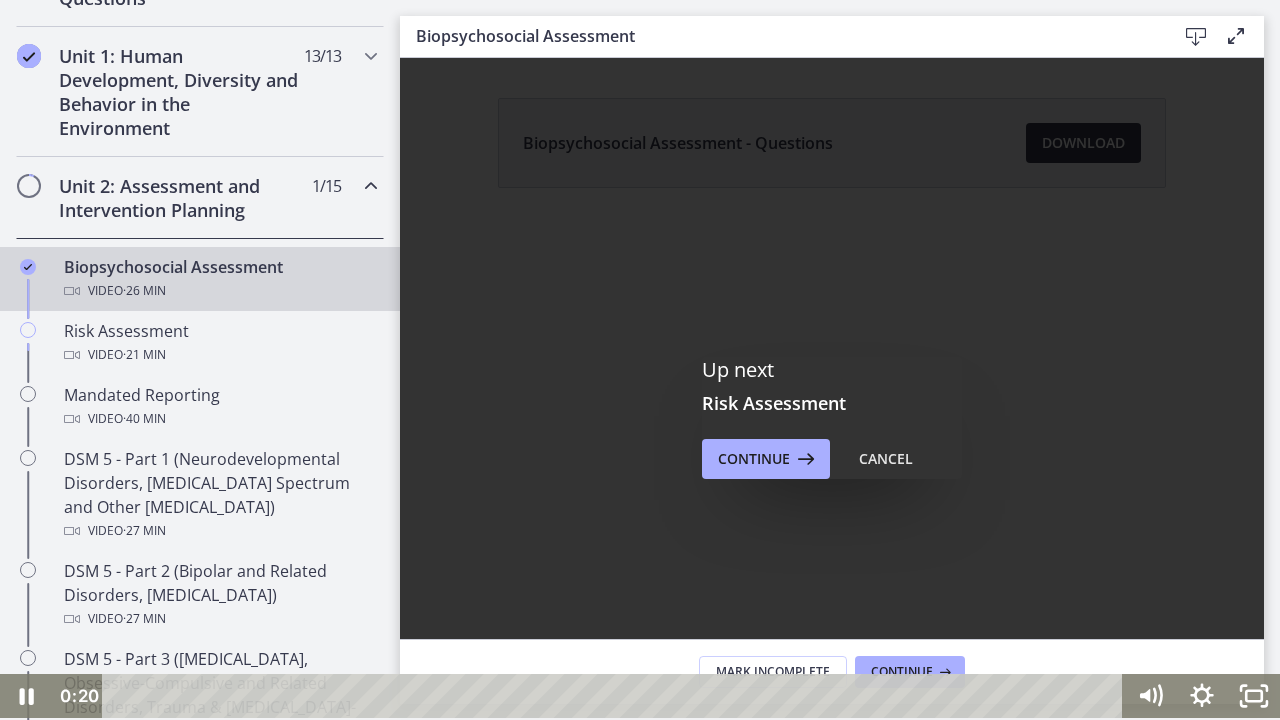 click at bounding box center [640, 360] 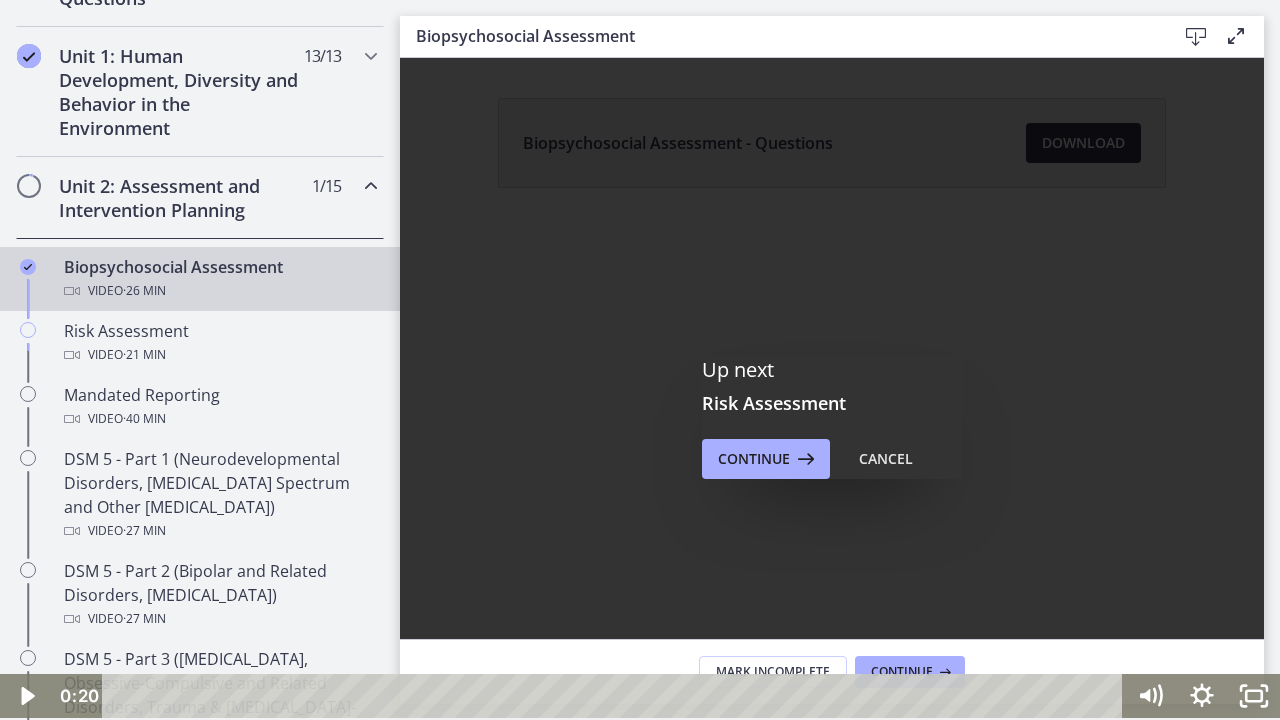 click at bounding box center [640, 360] 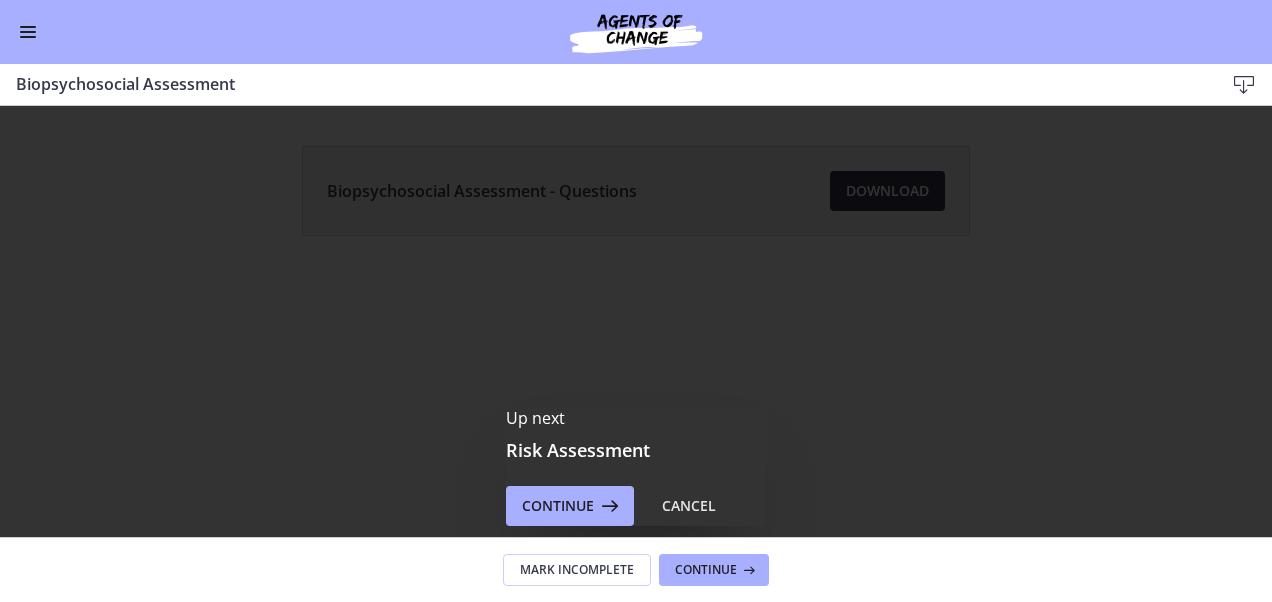 scroll, scrollTop: 537, scrollLeft: 0, axis: vertical 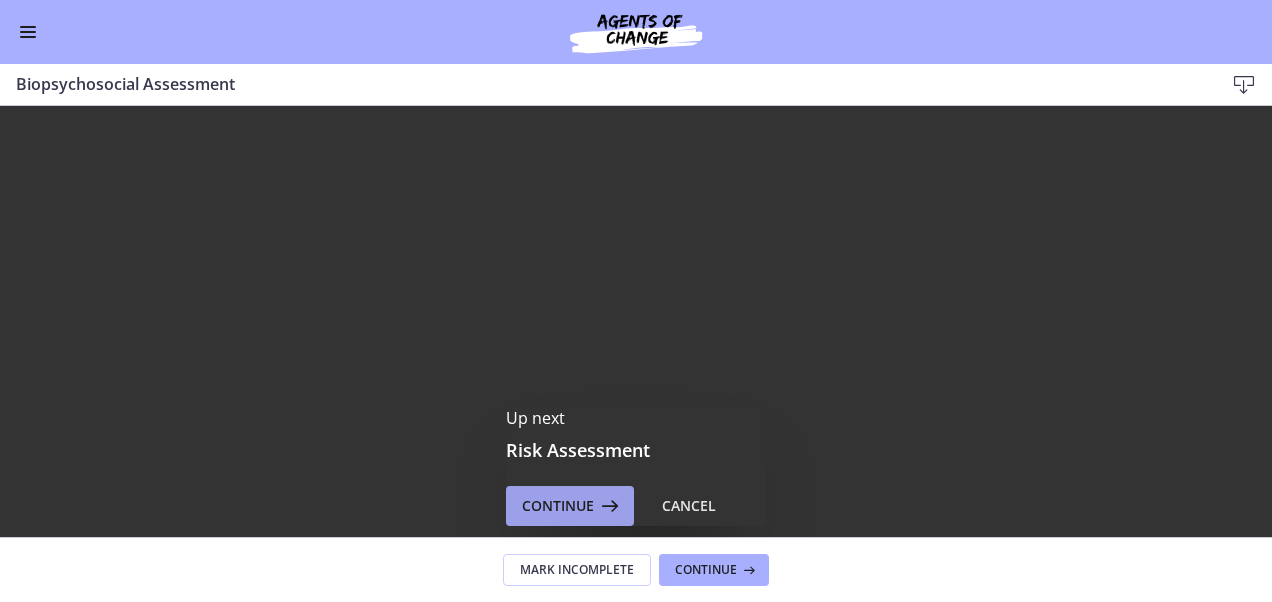click on "Continue" at bounding box center [558, 506] 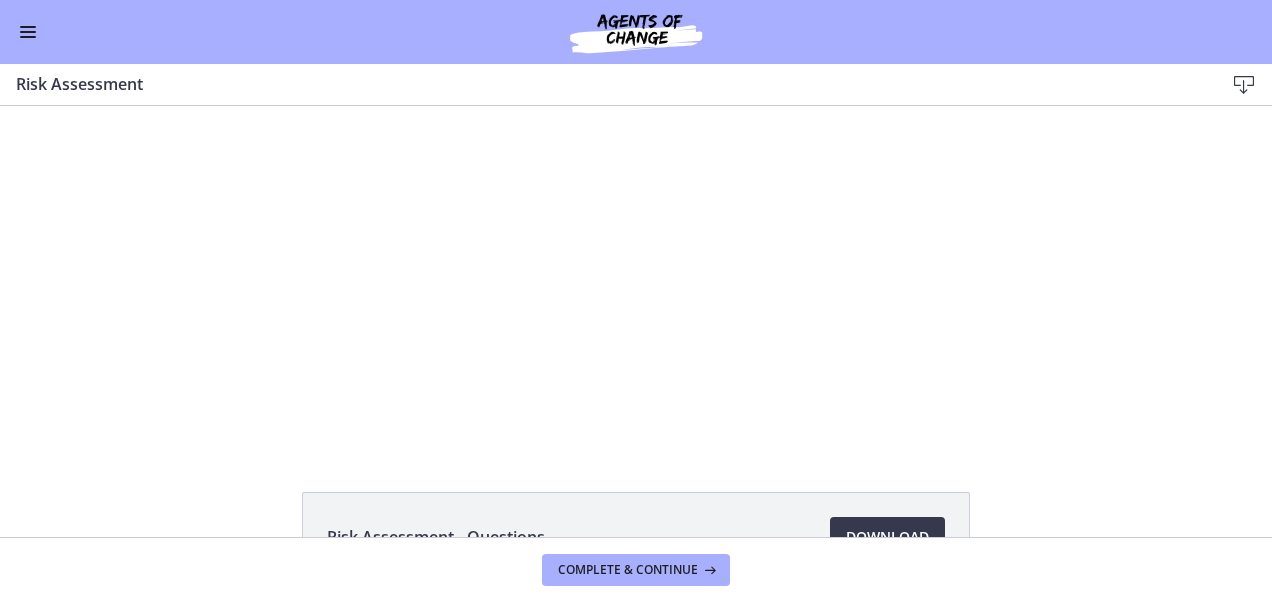 scroll, scrollTop: 0, scrollLeft: 0, axis: both 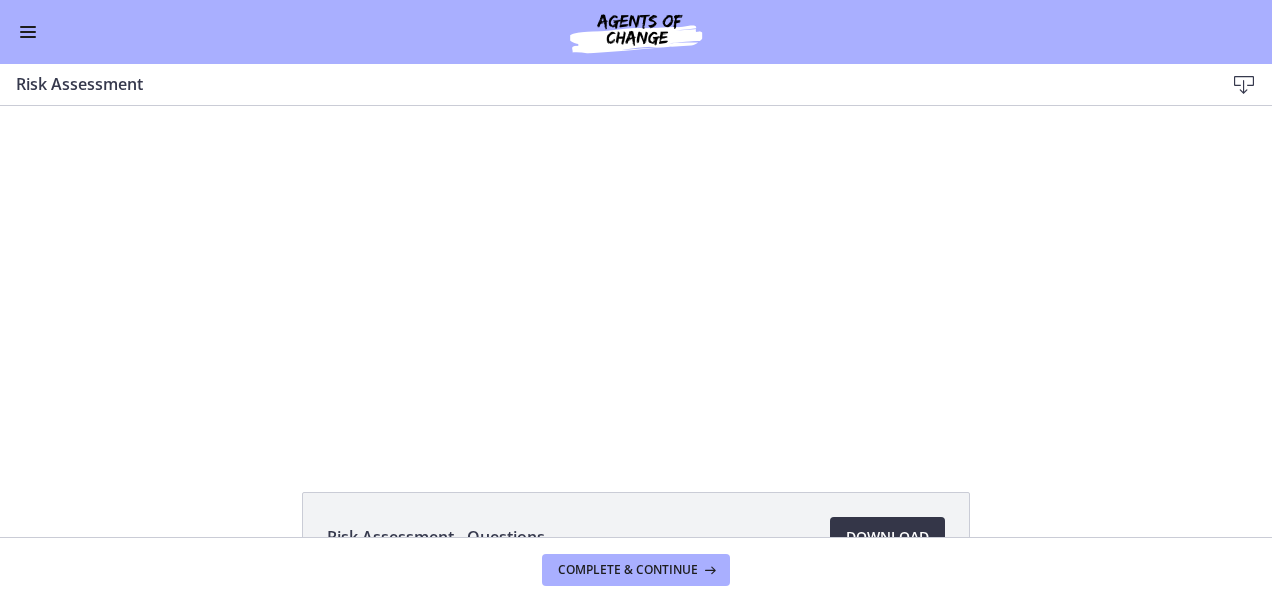 click on "Download
Opens in a new window" at bounding box center (887, 537) 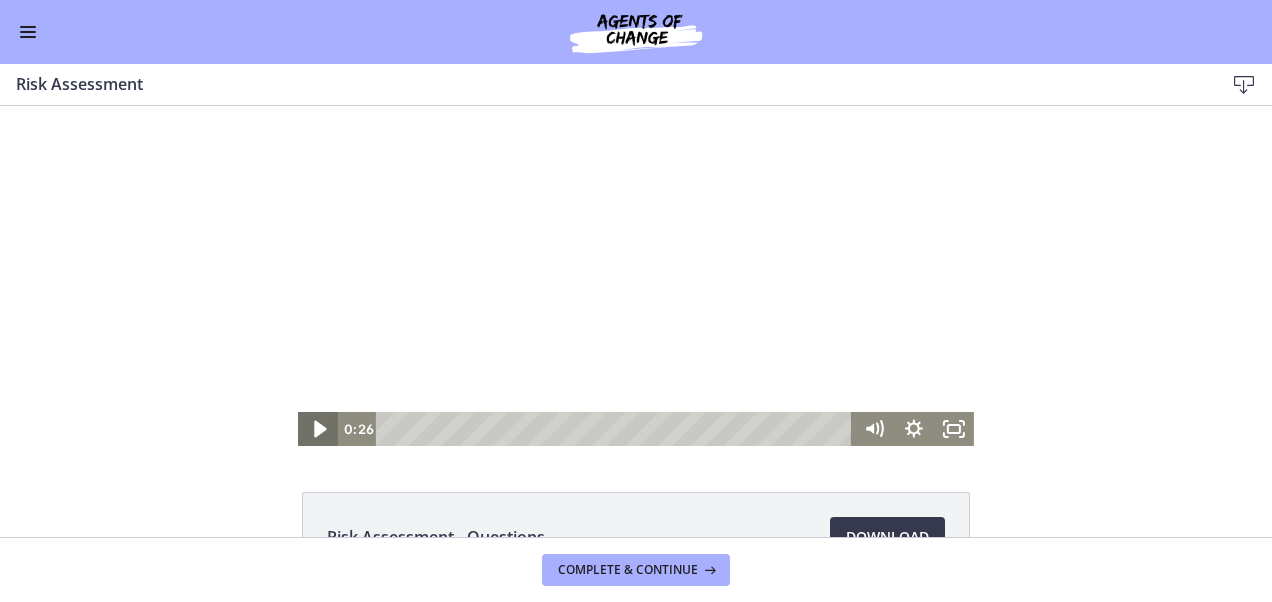 click 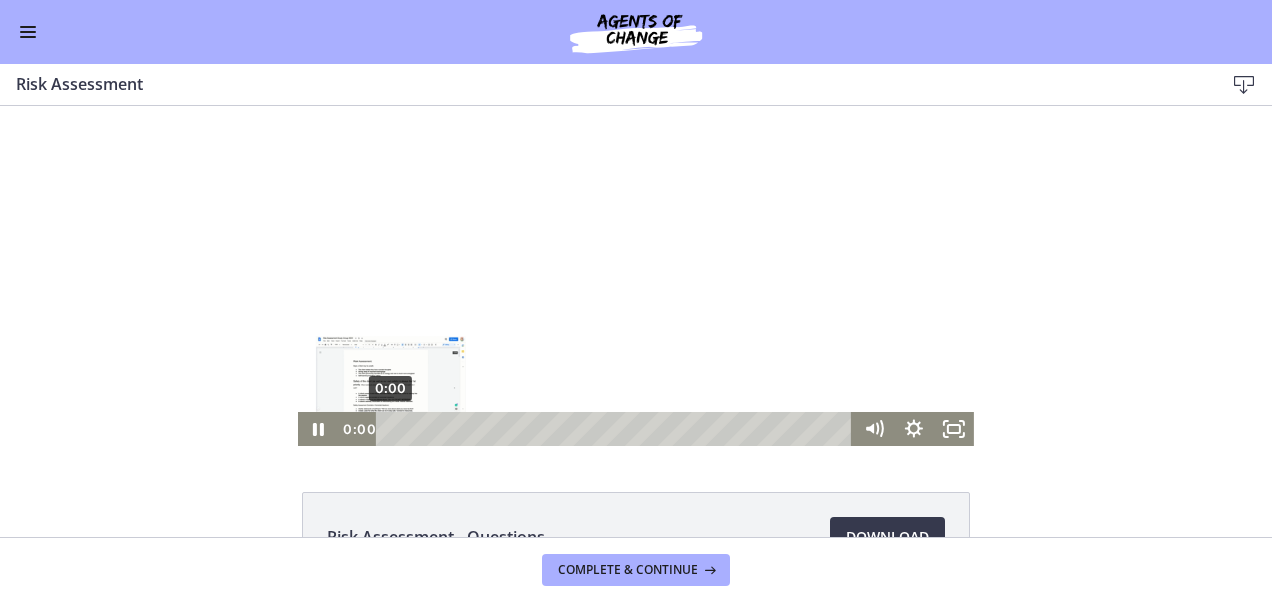 click on "0:00" at bounding box center [617, 429] 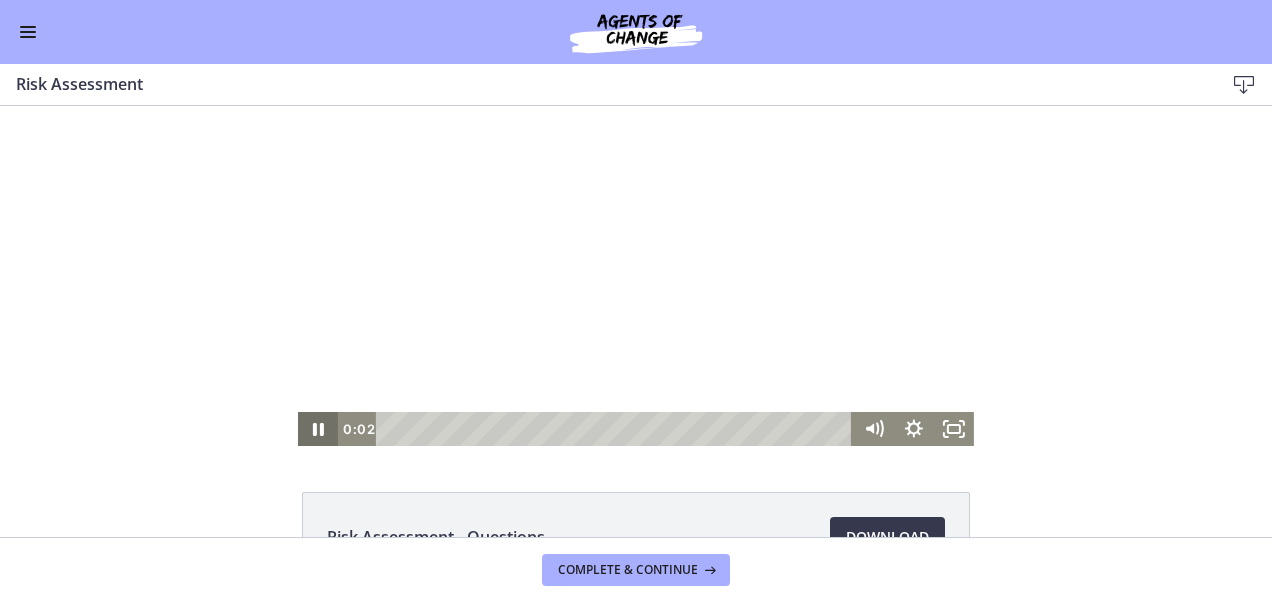 click 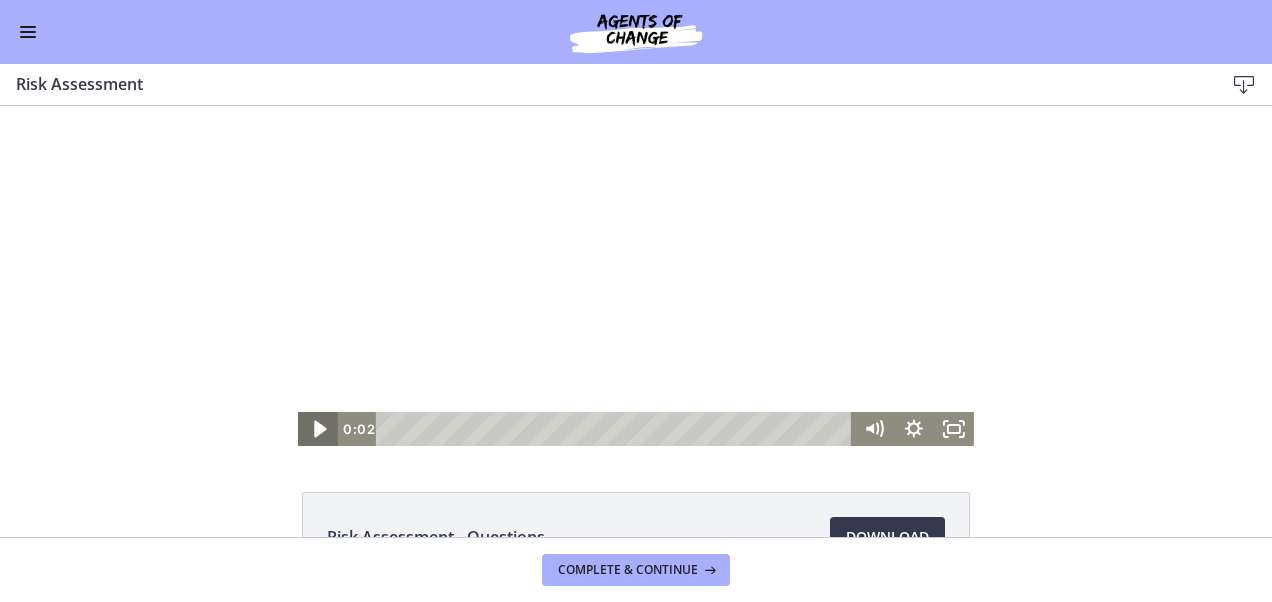 click 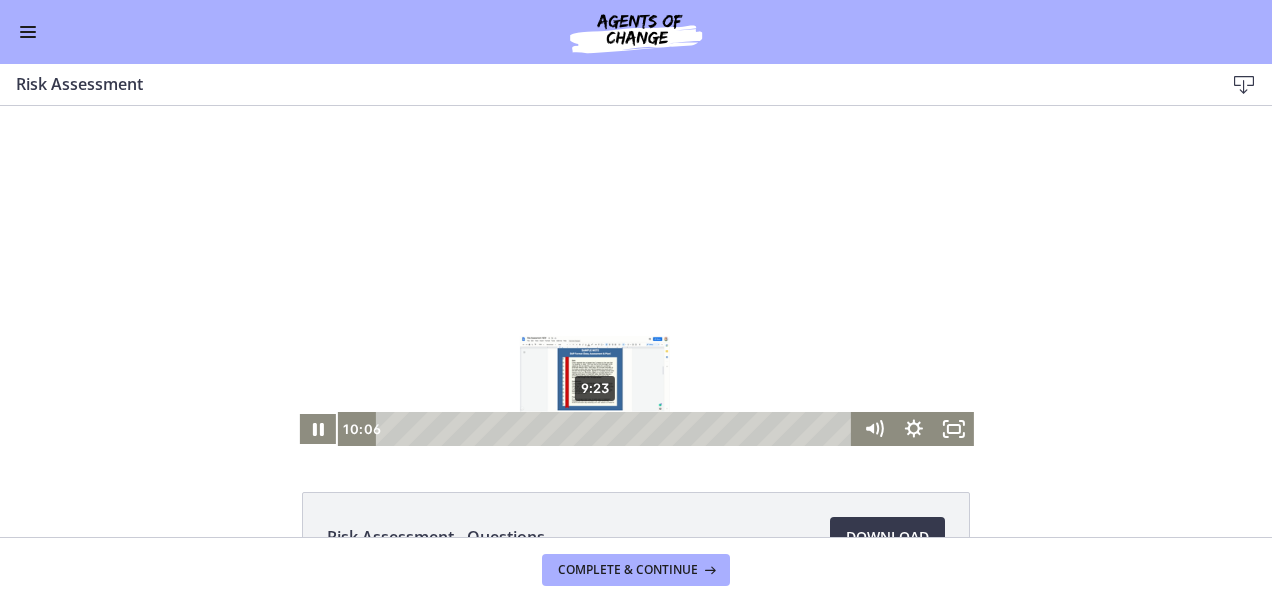 click on "9:23" at bounding box center (617, 429) 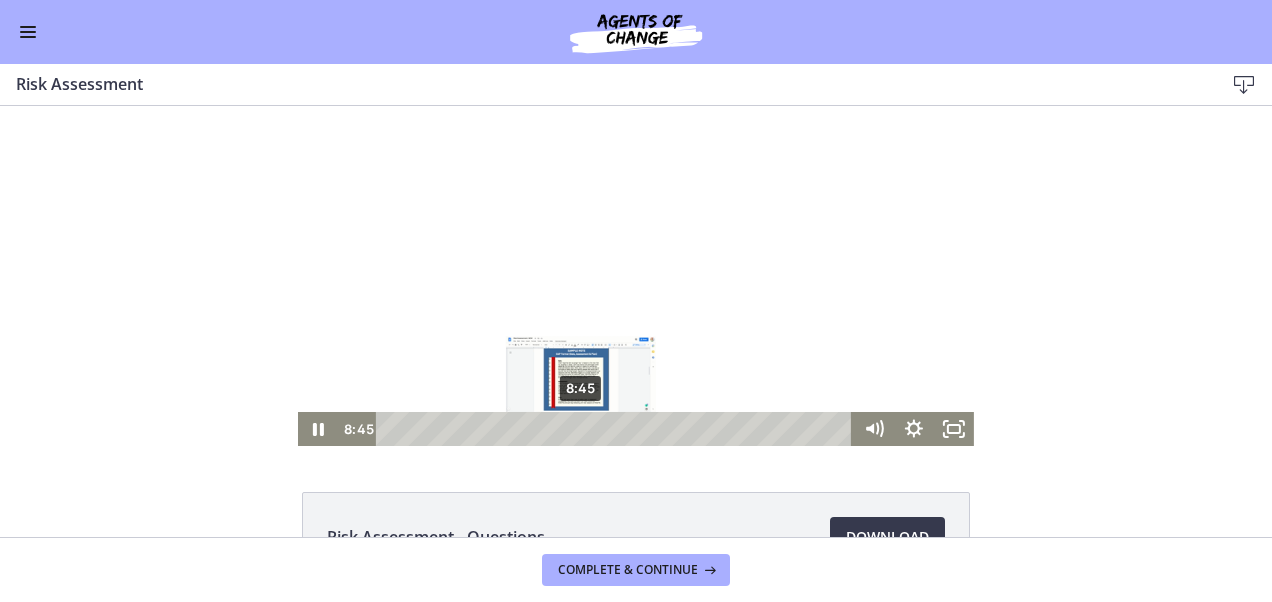click on "8:45" at bounding box center (617, 429) 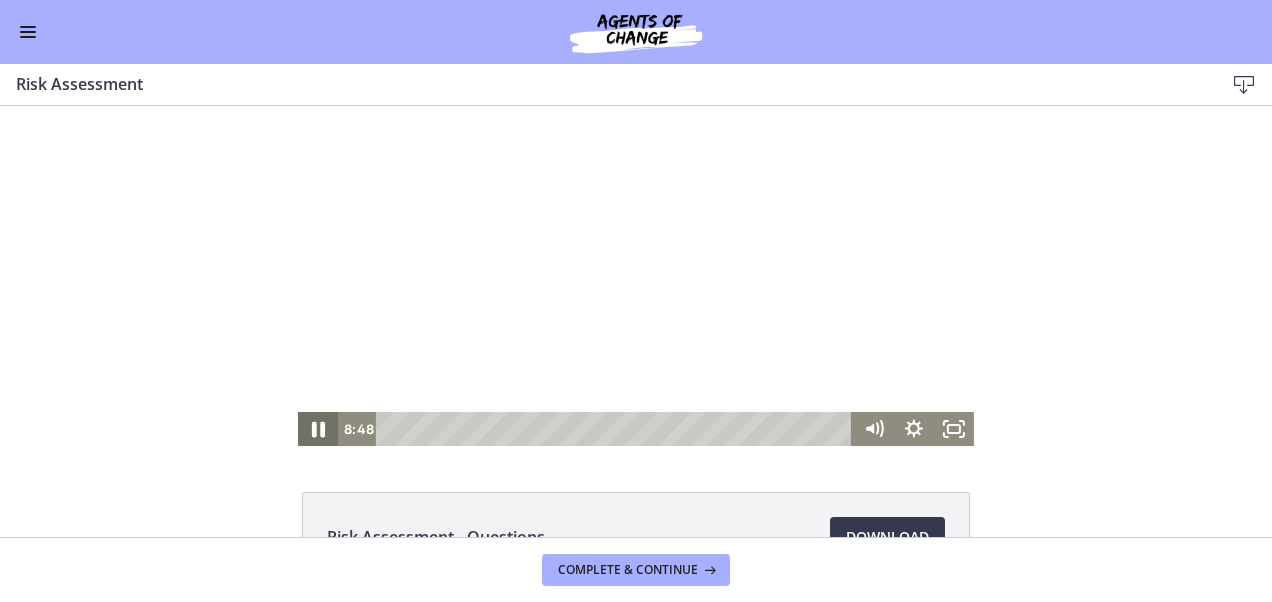 click 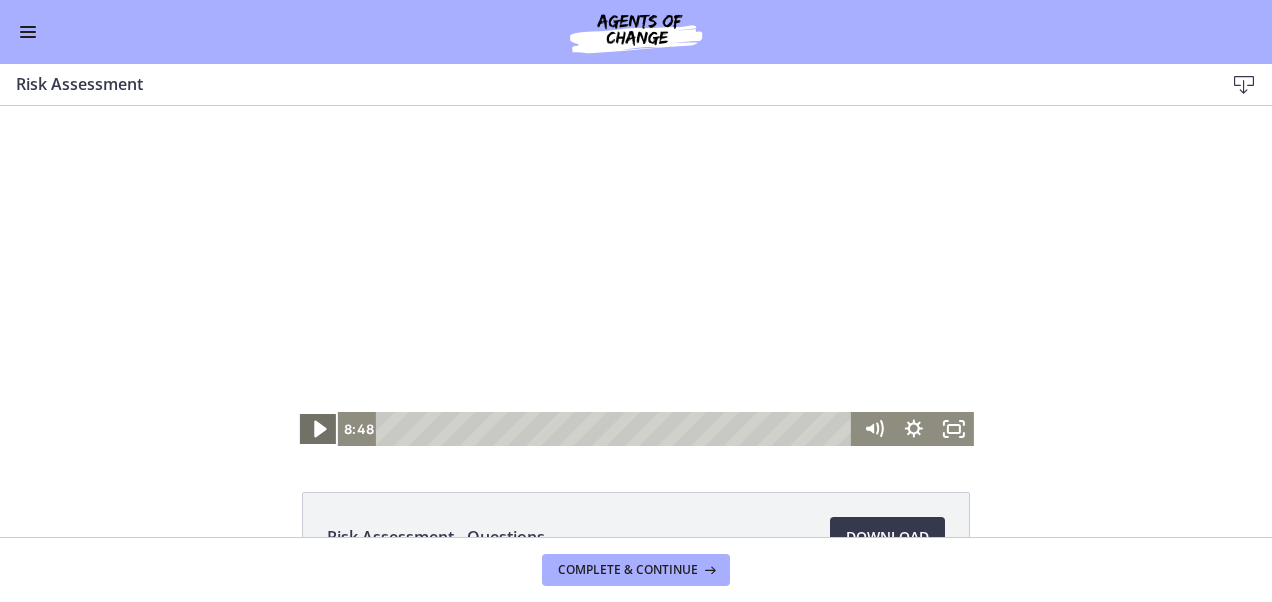 click 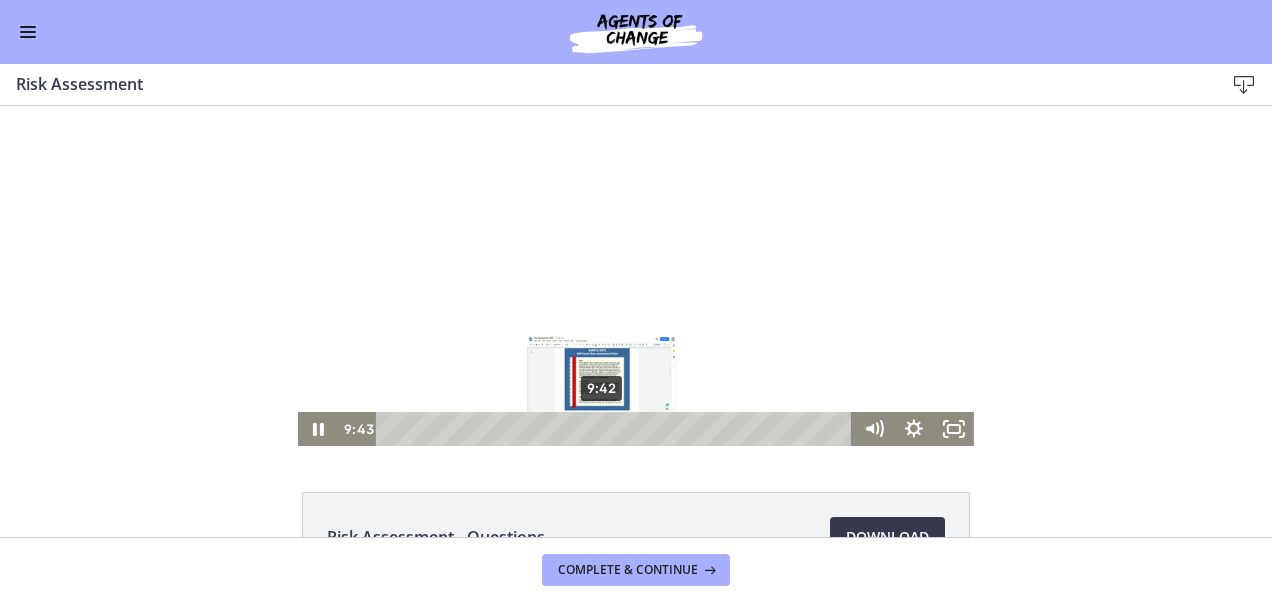 click on "9:42" at bounding box center [617, 429] 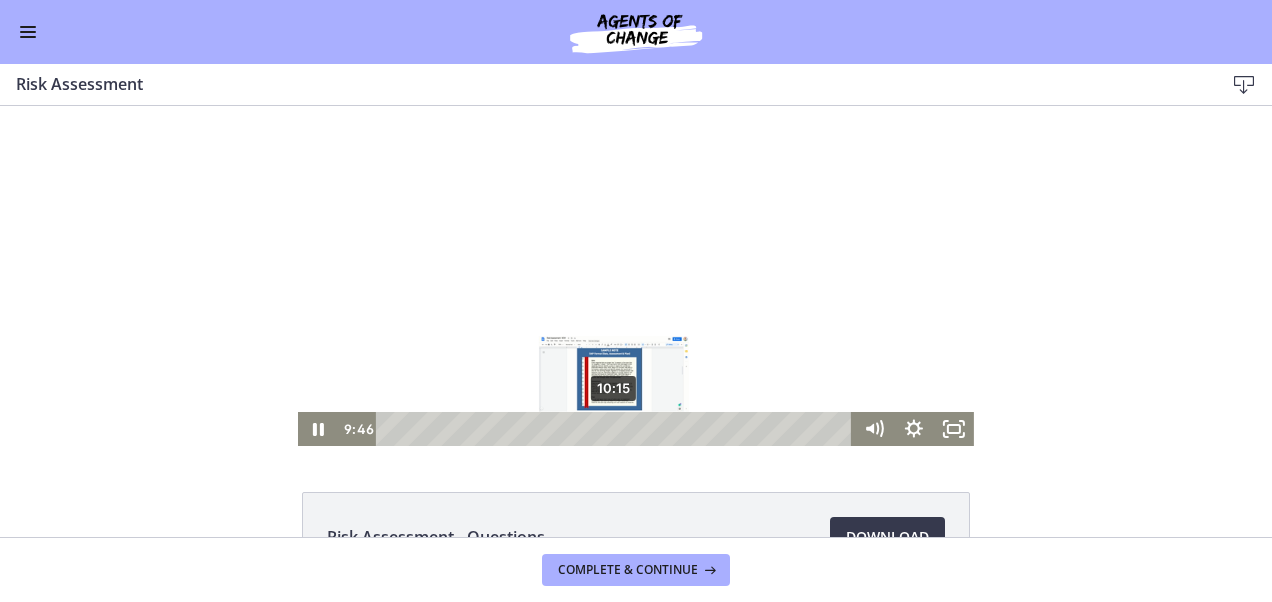 click on "10:15" at bounding box center (617, 429) 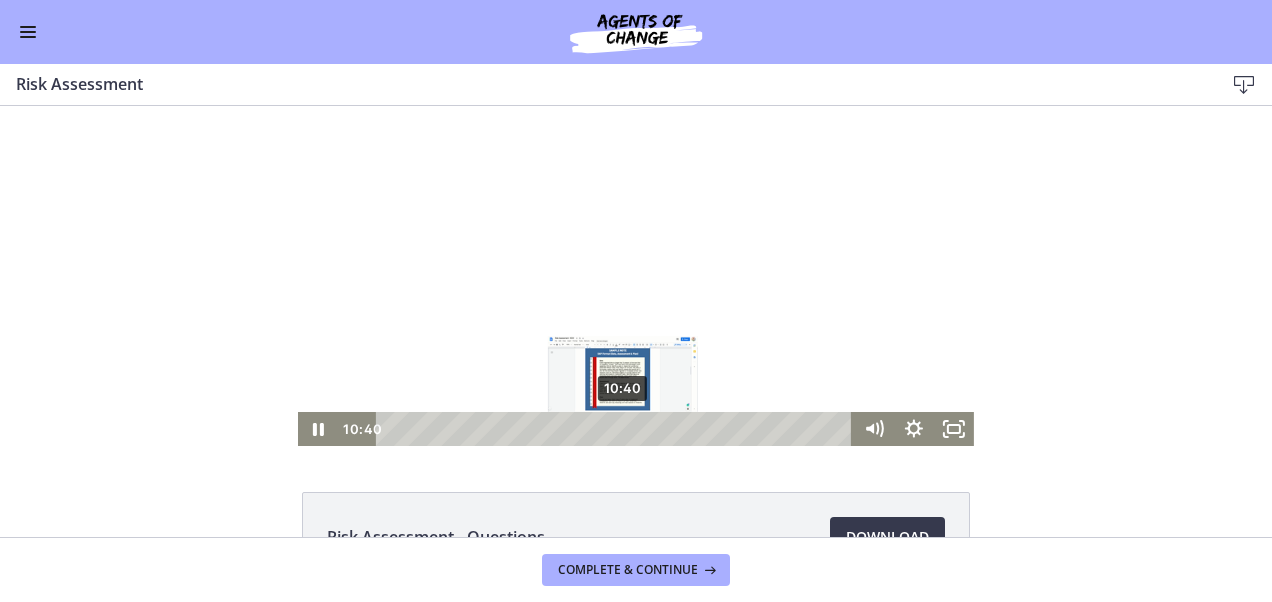 click on "10:40" at bounding box center (617, 429) 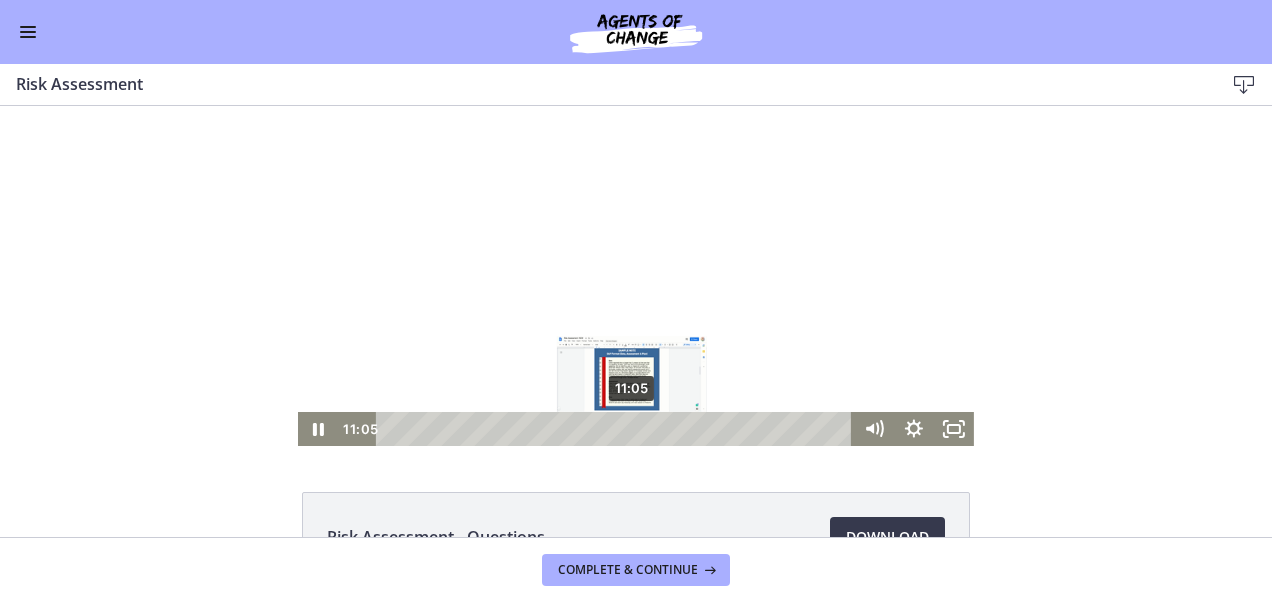 click on "11:05" at bounding box center (617, 429) 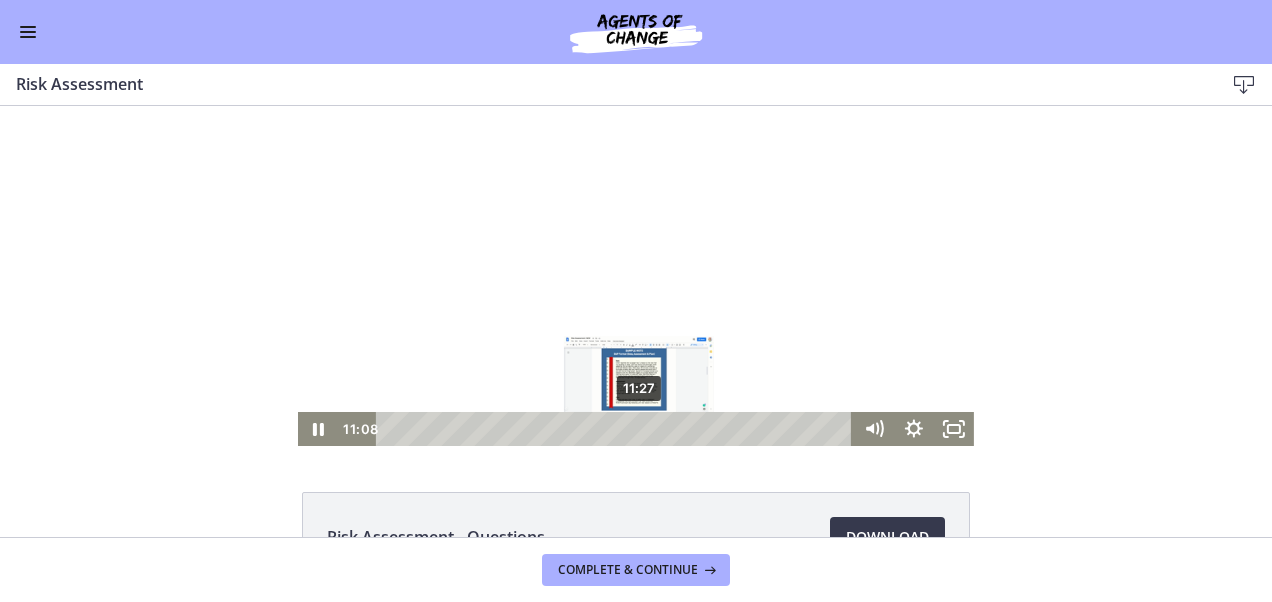 click on "11:27" at bounding box center (617, 429) 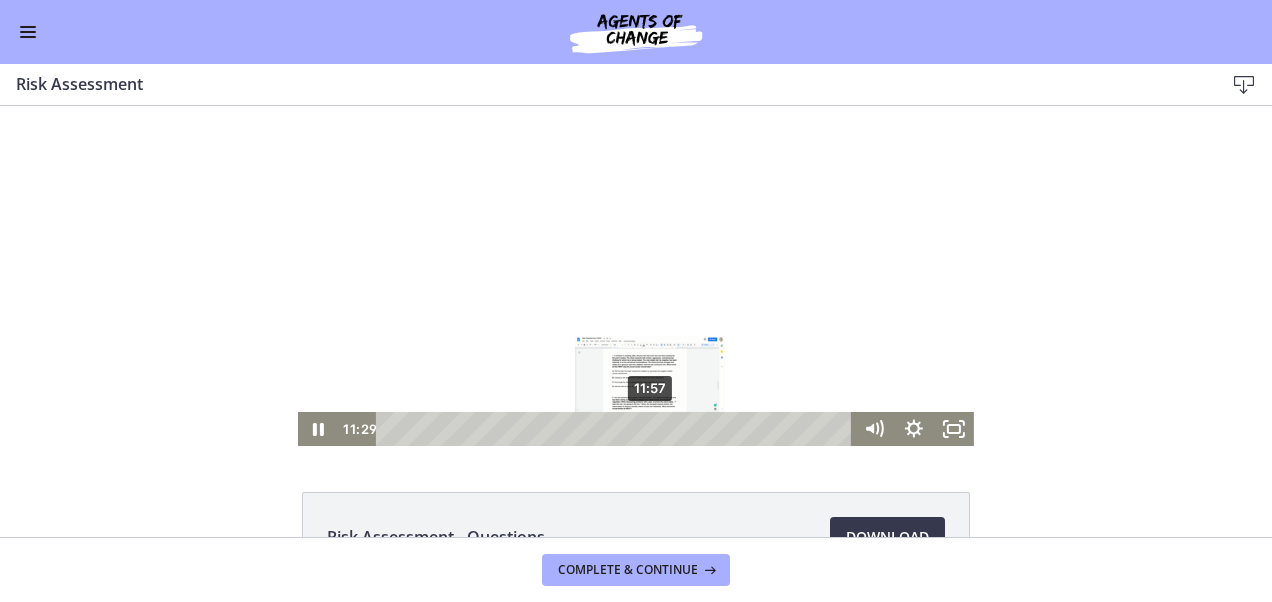 click on "11:57" at bounding box center [617, 429] 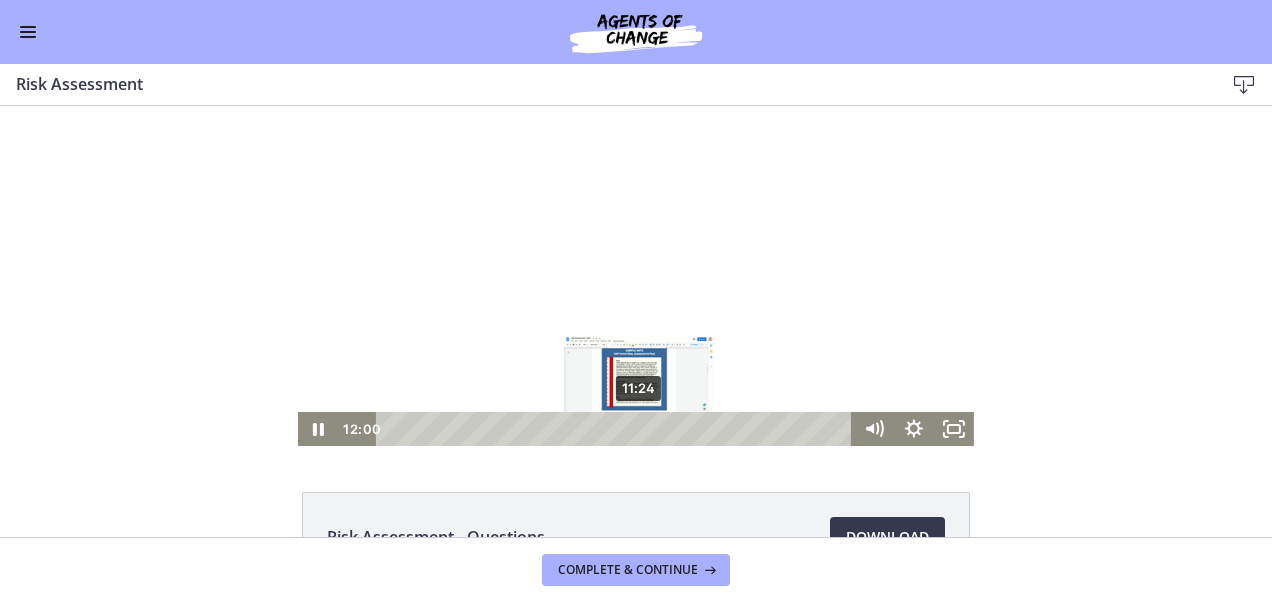 click on "11:24" at bounding box center (617, 429) 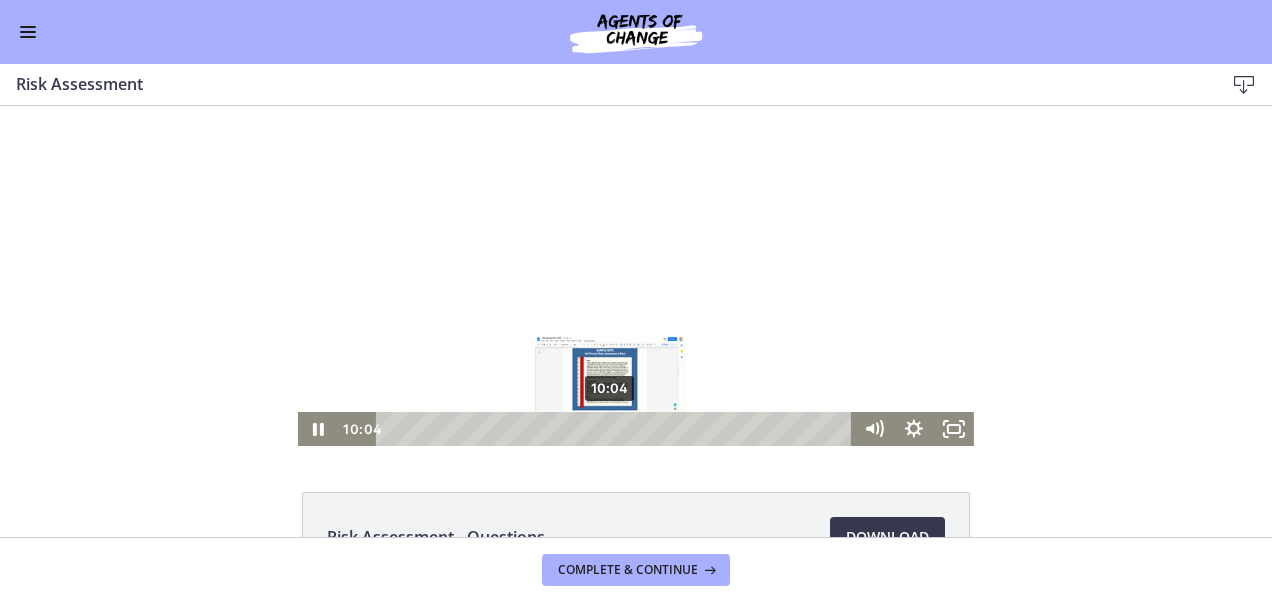 click on "10:04" at bounding box center [617, 429] 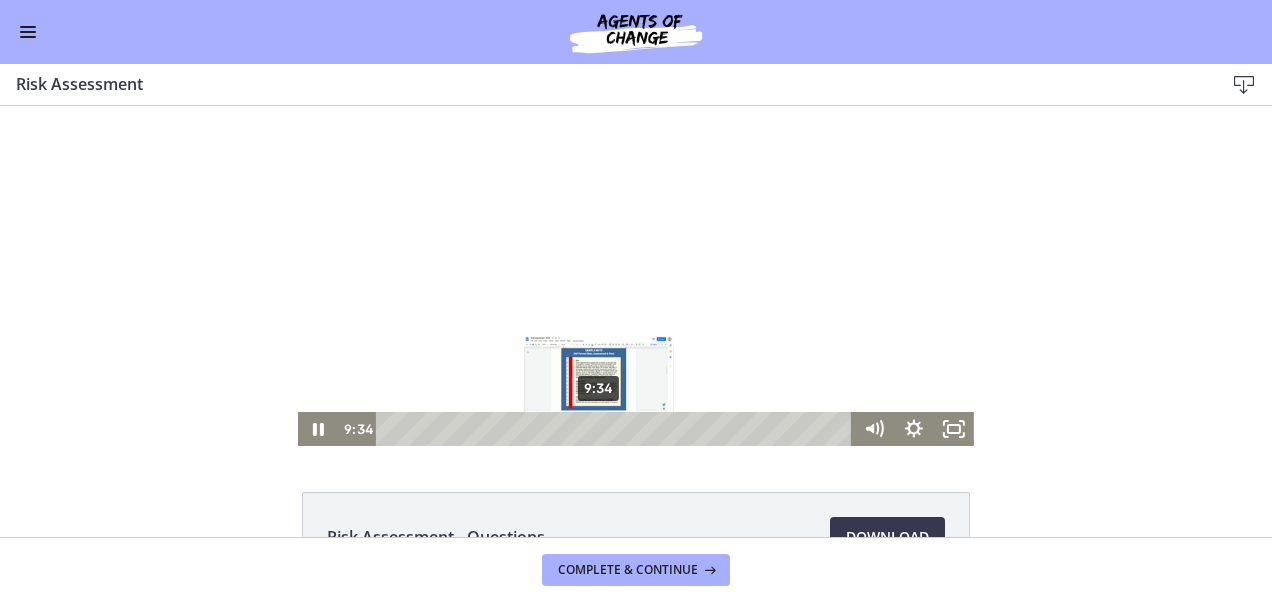click on "9:34" at bounding box center [617, 429] 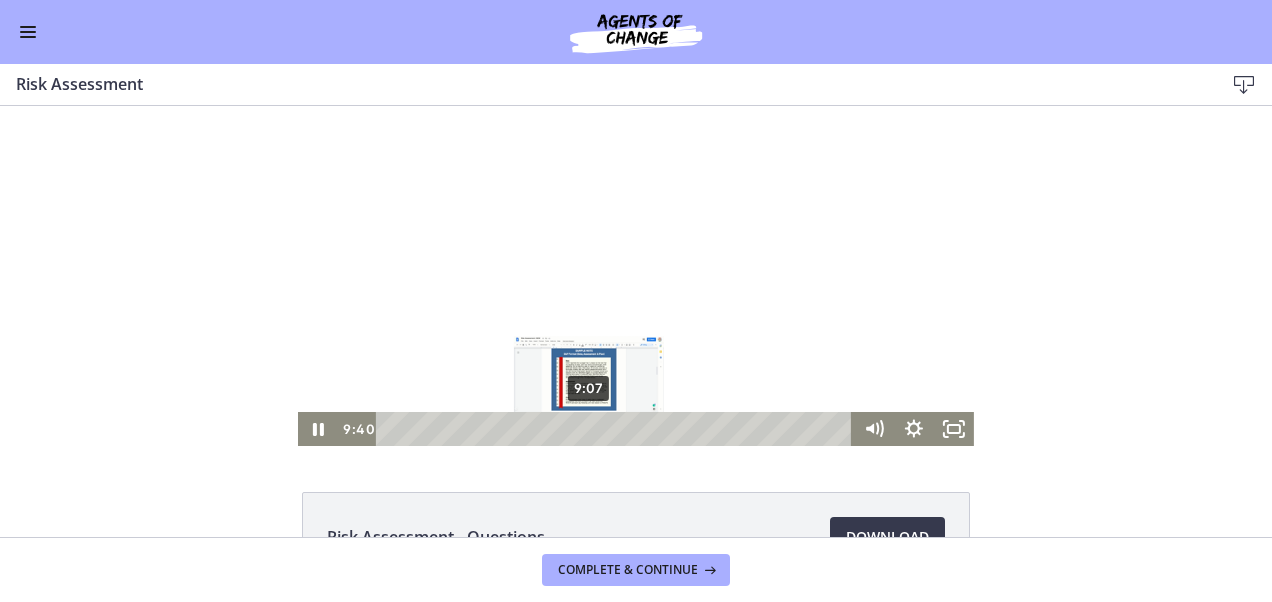 click on "9:07" at bounding box center [617, 429] 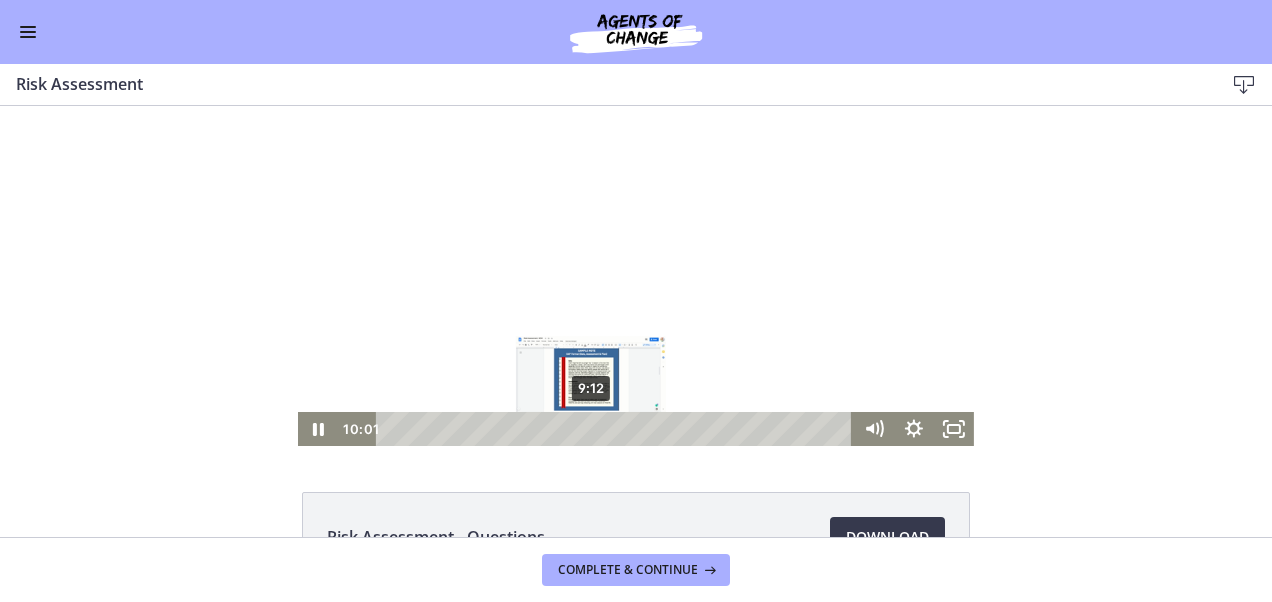 click on "9:12" at bounding box center [617, 429] 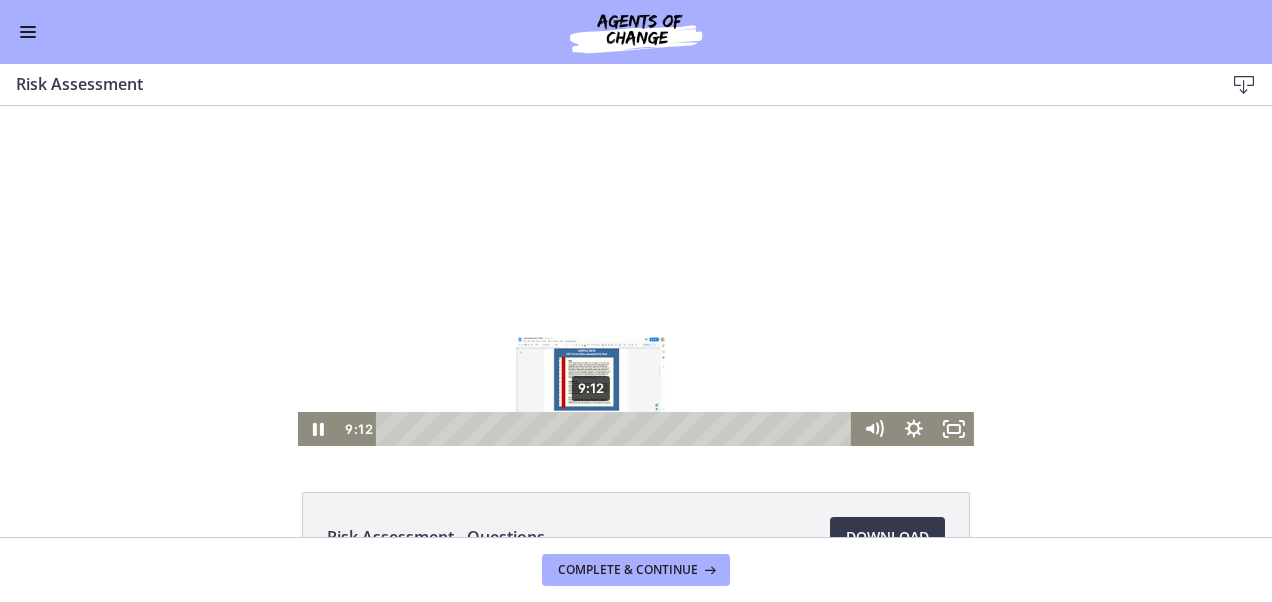 click at bounding box center (590, 428) 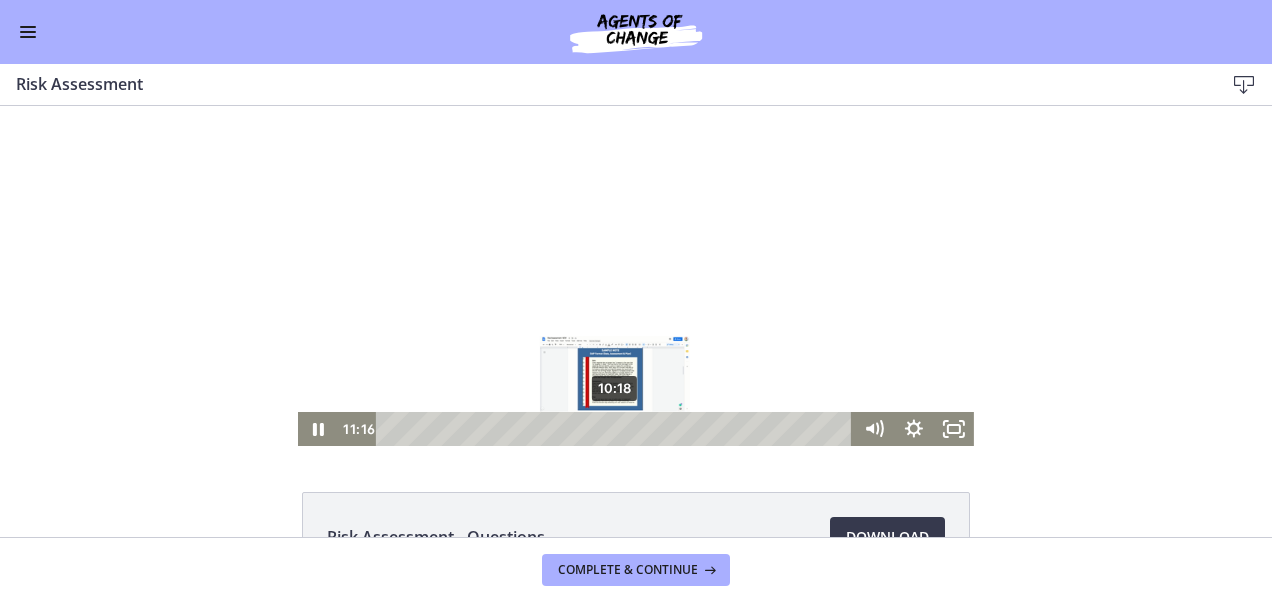 click on "10:18" at bounding box center [617, 429] 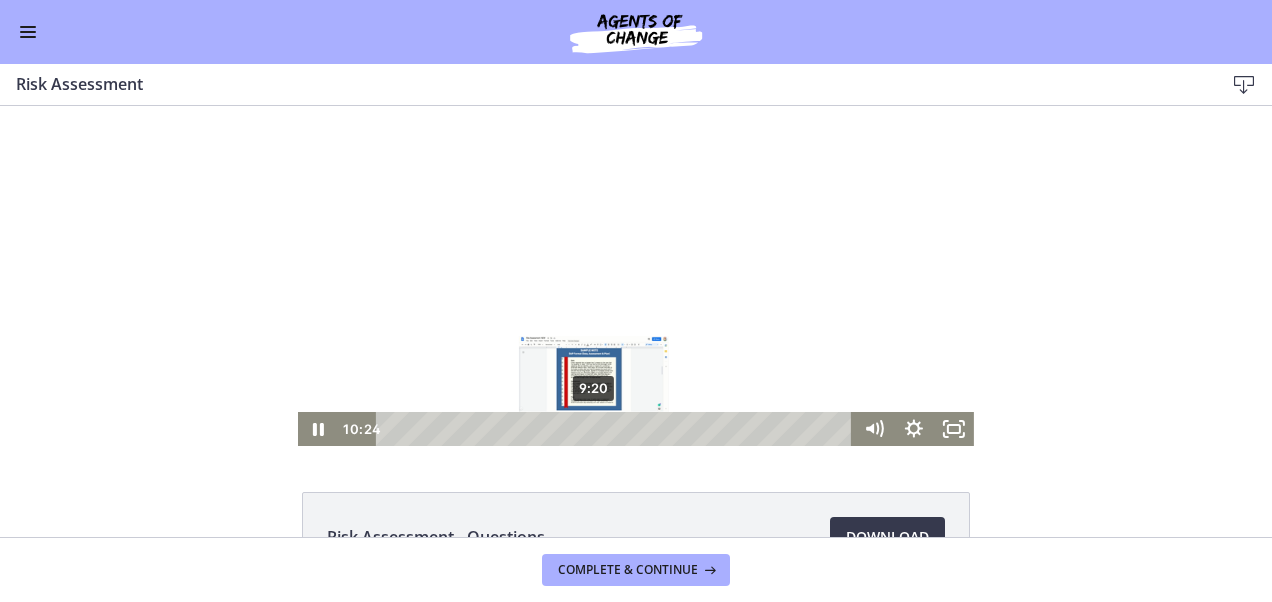 click on "9:20" at bounding box center [617, 429] 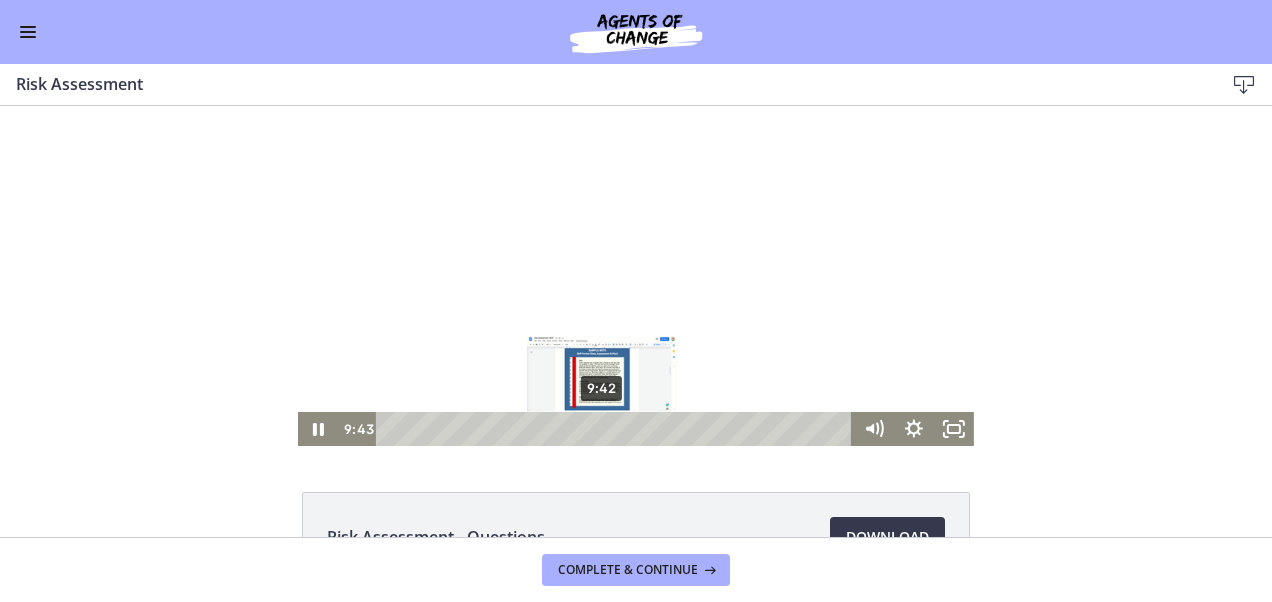scroll, scrollTop: 0, scrollLeft: 0, axis: both 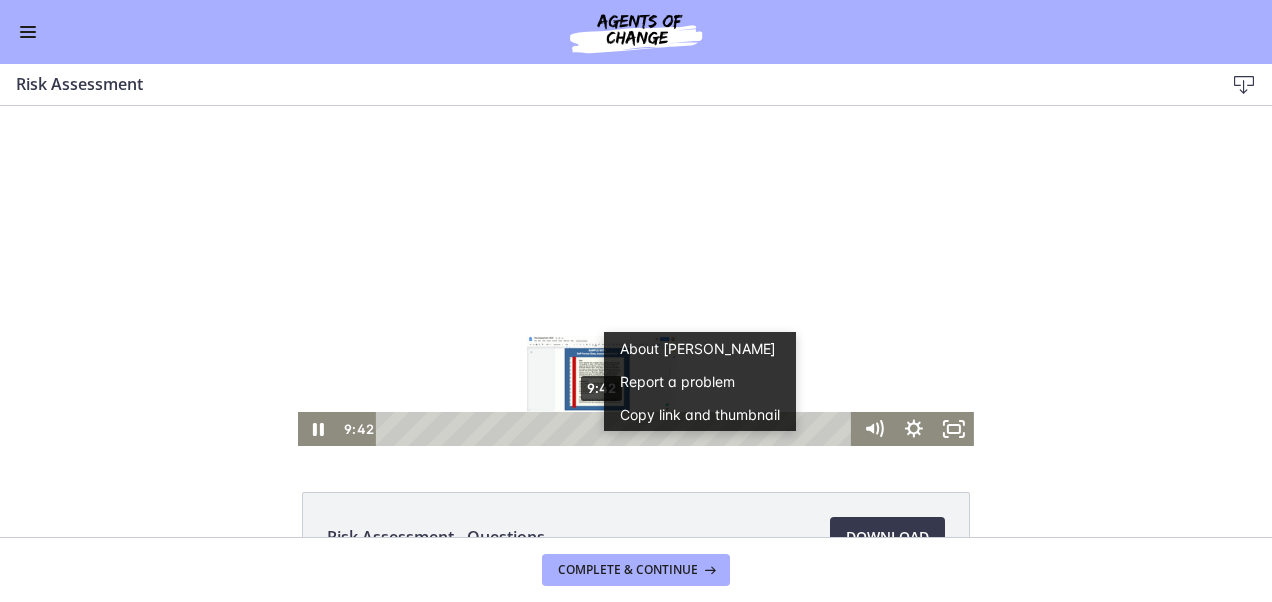 click at bounding box center [601, 428] 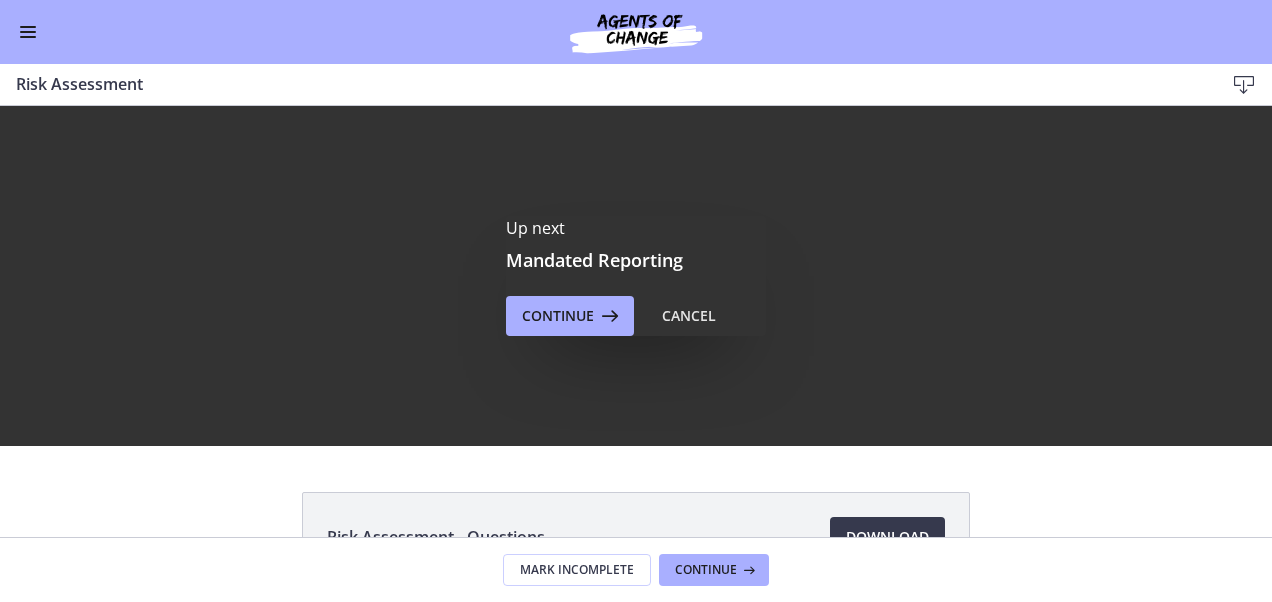 scroll, scrollTop: 0, scrollLeft: 0, axis: both 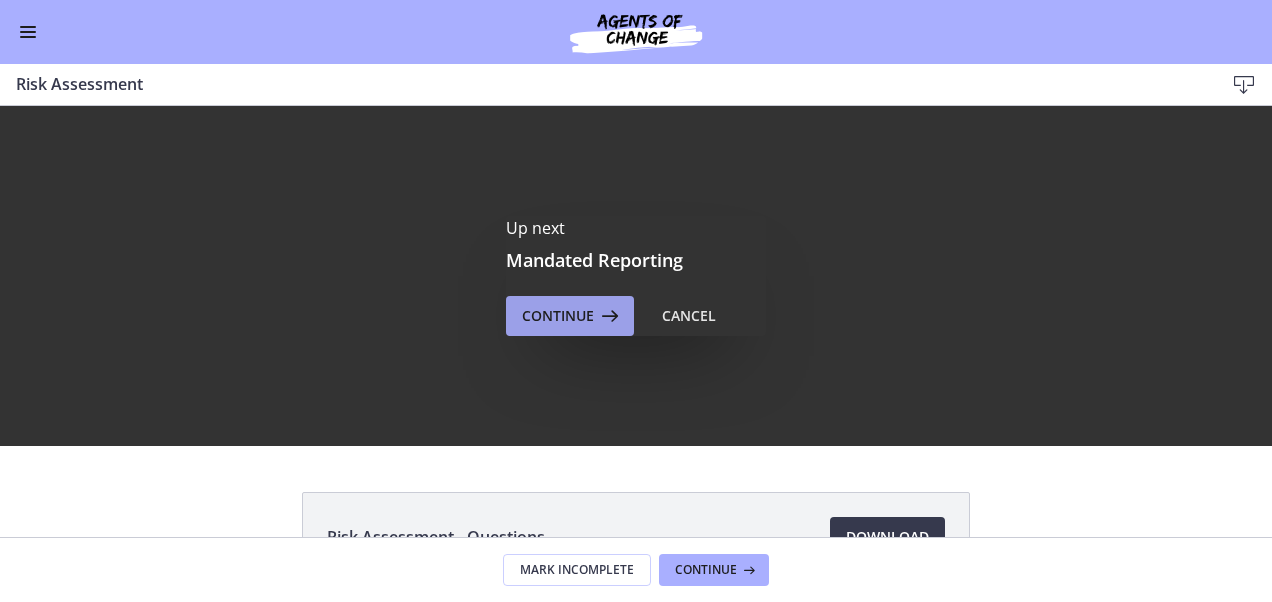 click on "Continue" at bounding box center [558, 316] 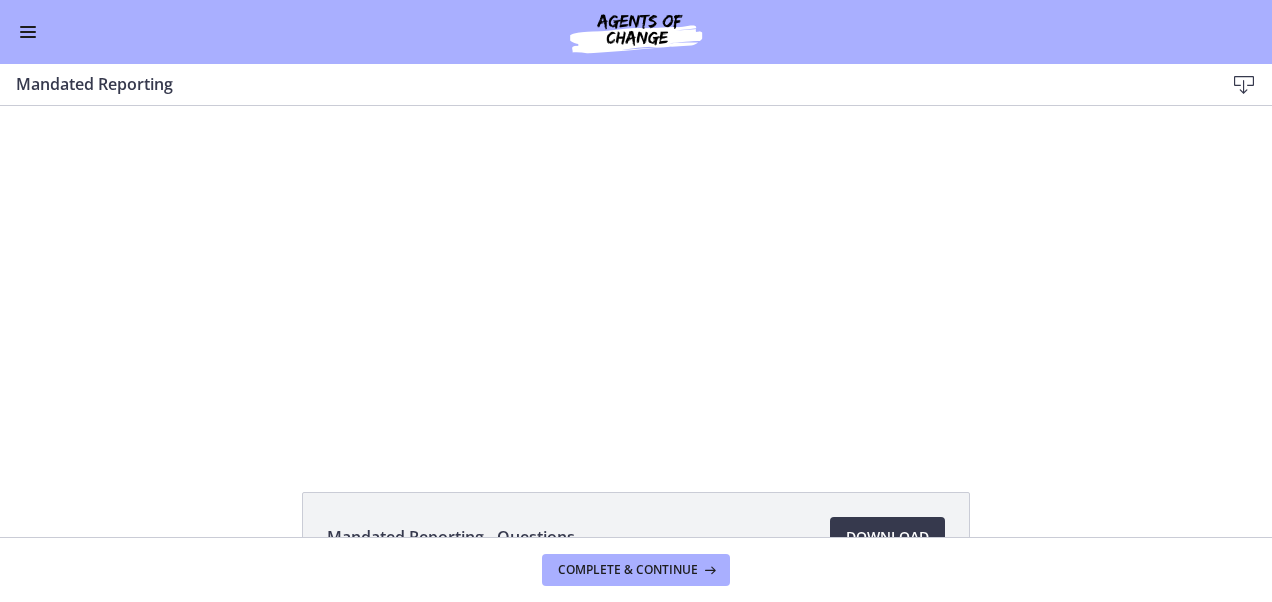 scroll, scrollTop: 0, scrollLeft: 0, axis: both 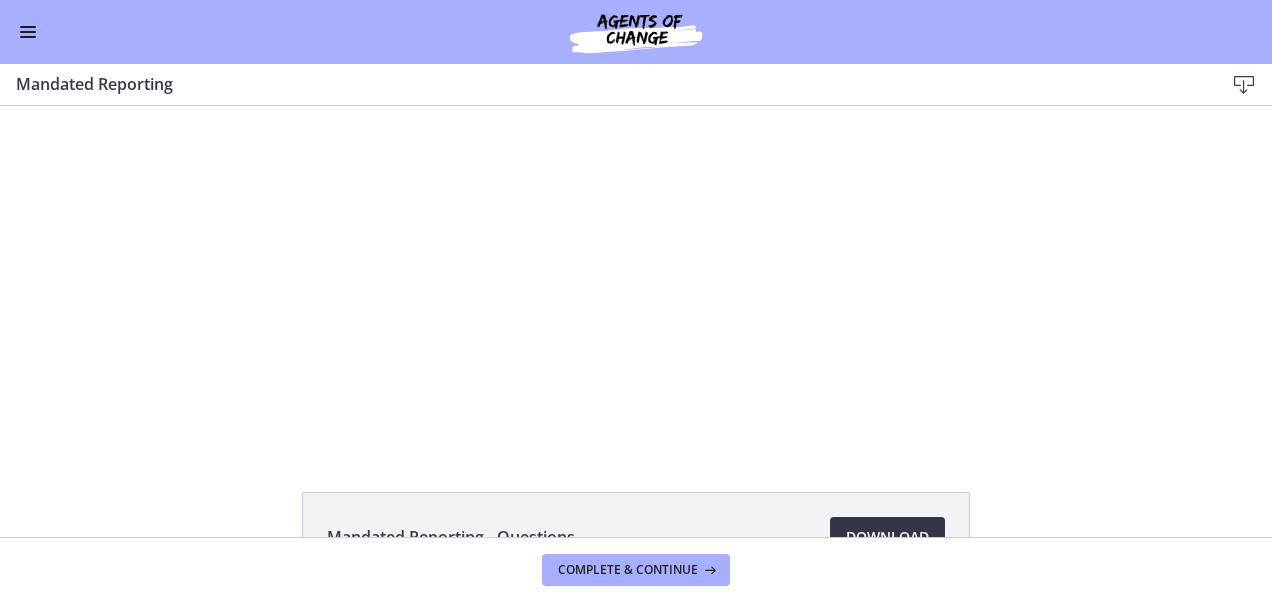 click on "Download
Opens in a new window" at bounding box center [887, 537] 